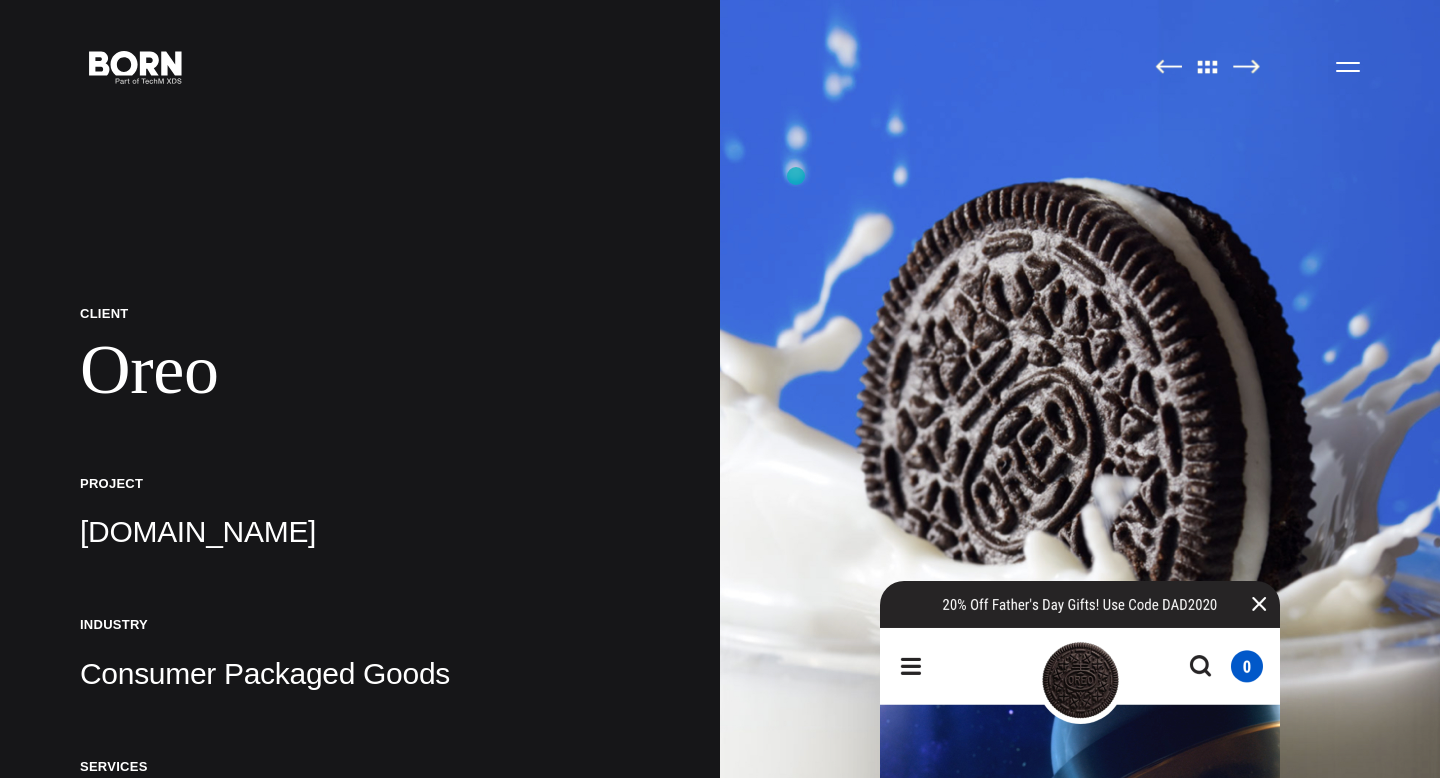 scroll, scrollTop: 0, scrollLeft: 0, axis: both 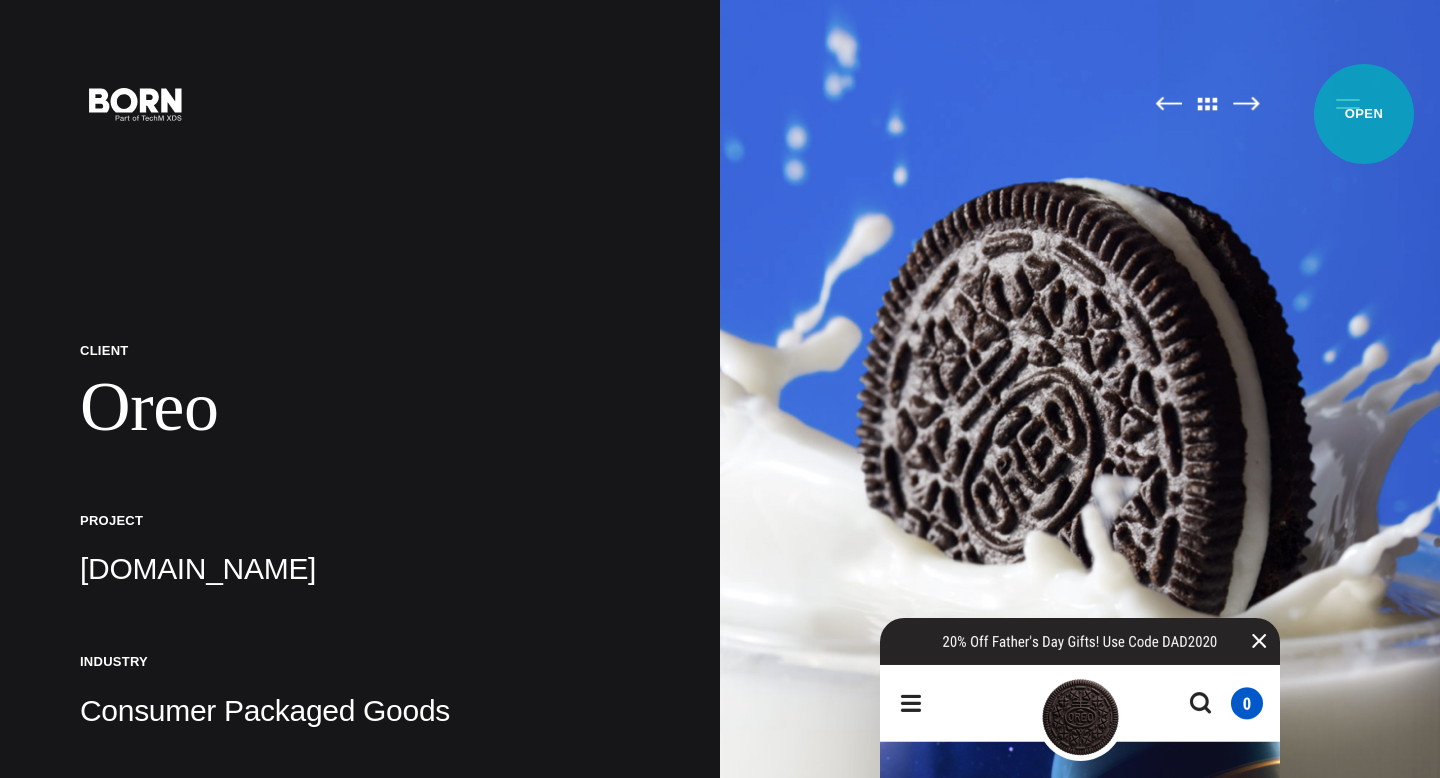 click on "Primary Menu" at bounding box center [1348, 103] 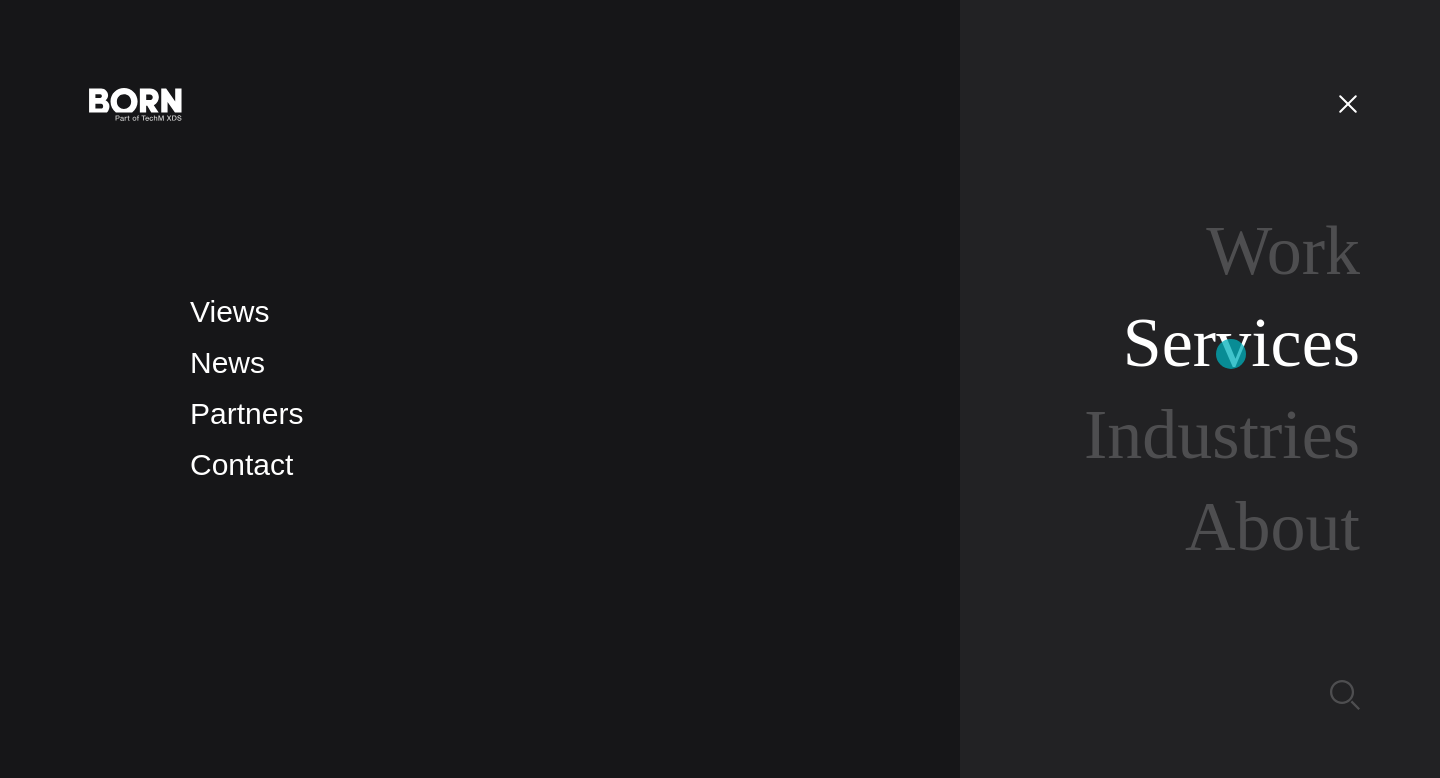 click on "Services" at bounding box center [1241, 342] 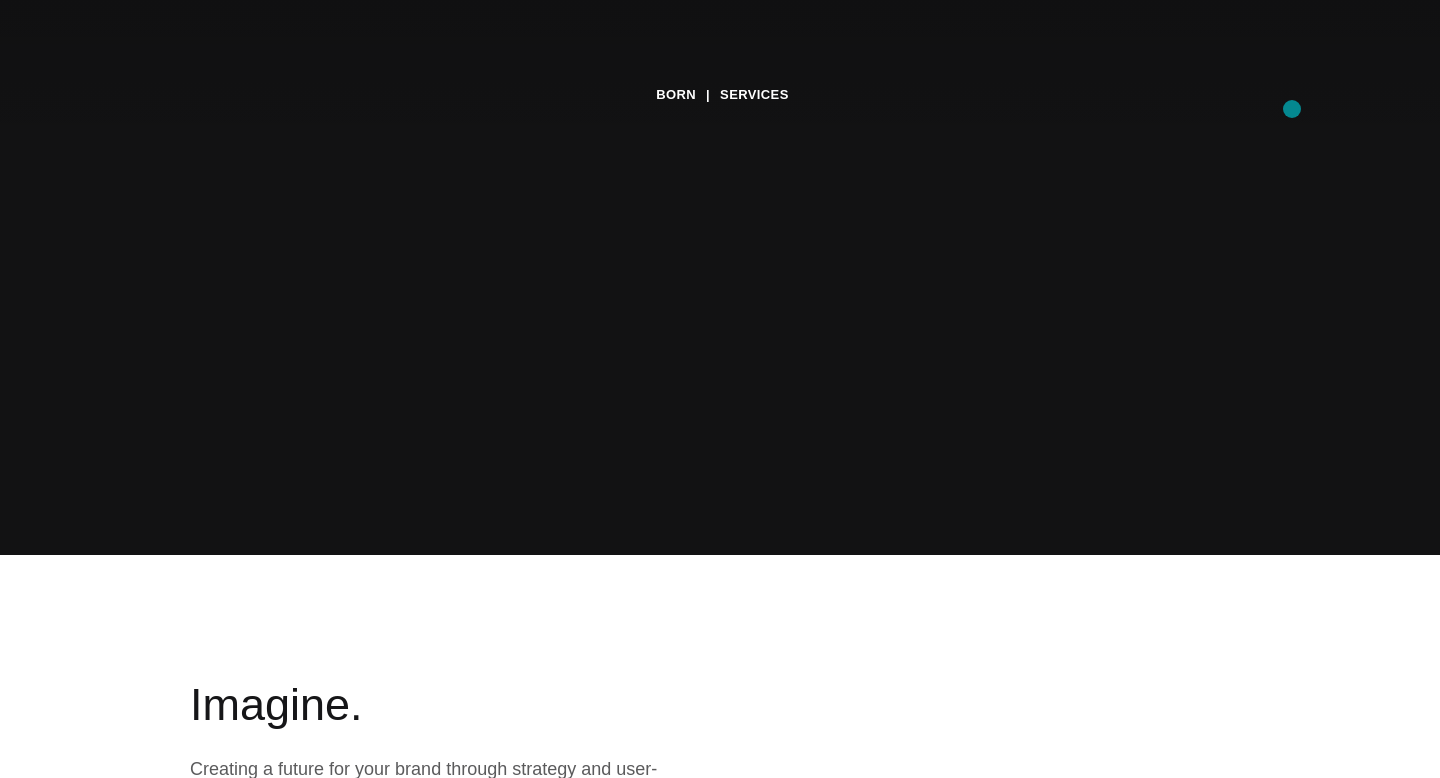 scroll, scrollTop: 0, scrollLeft: 0, axis: both 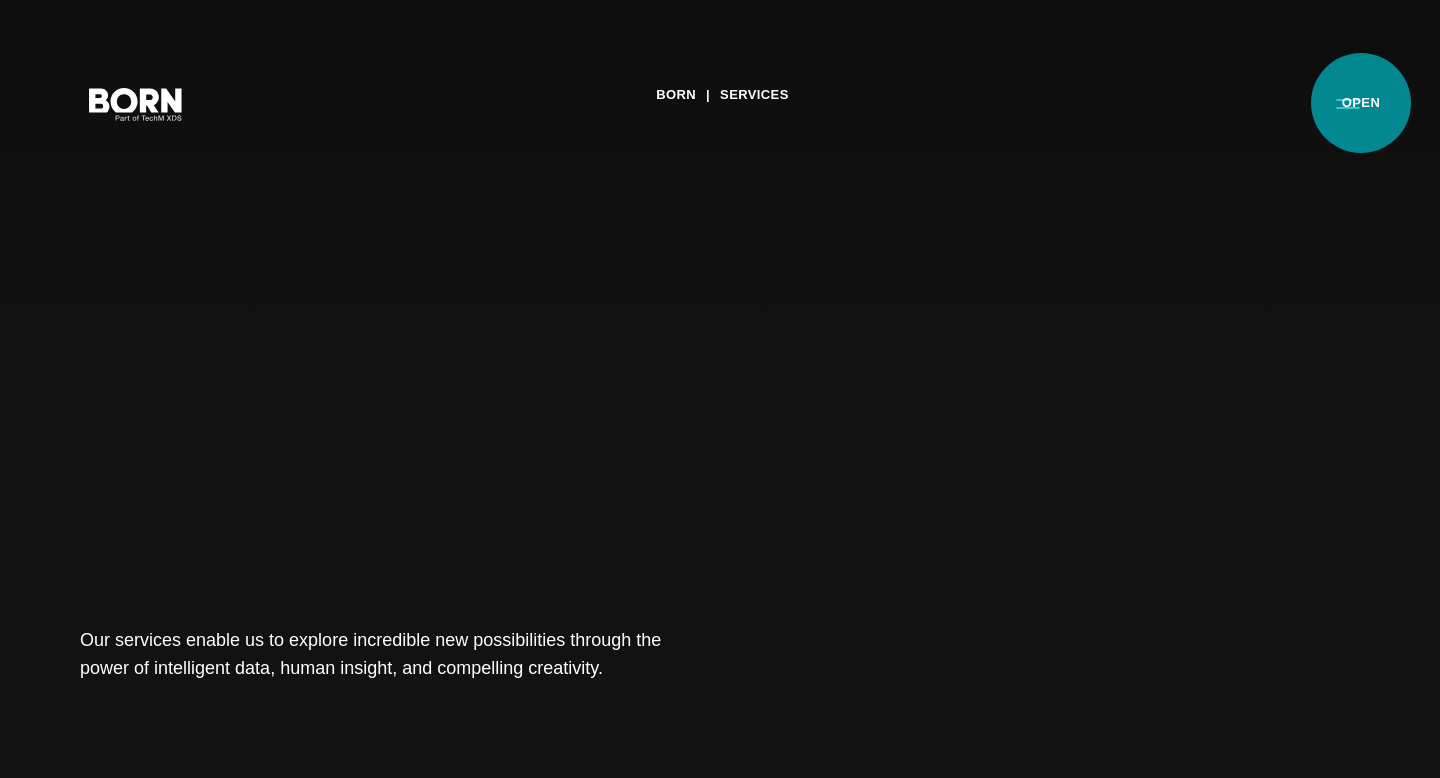 click on "Primary Menu" at bounding box center (1348, 103) 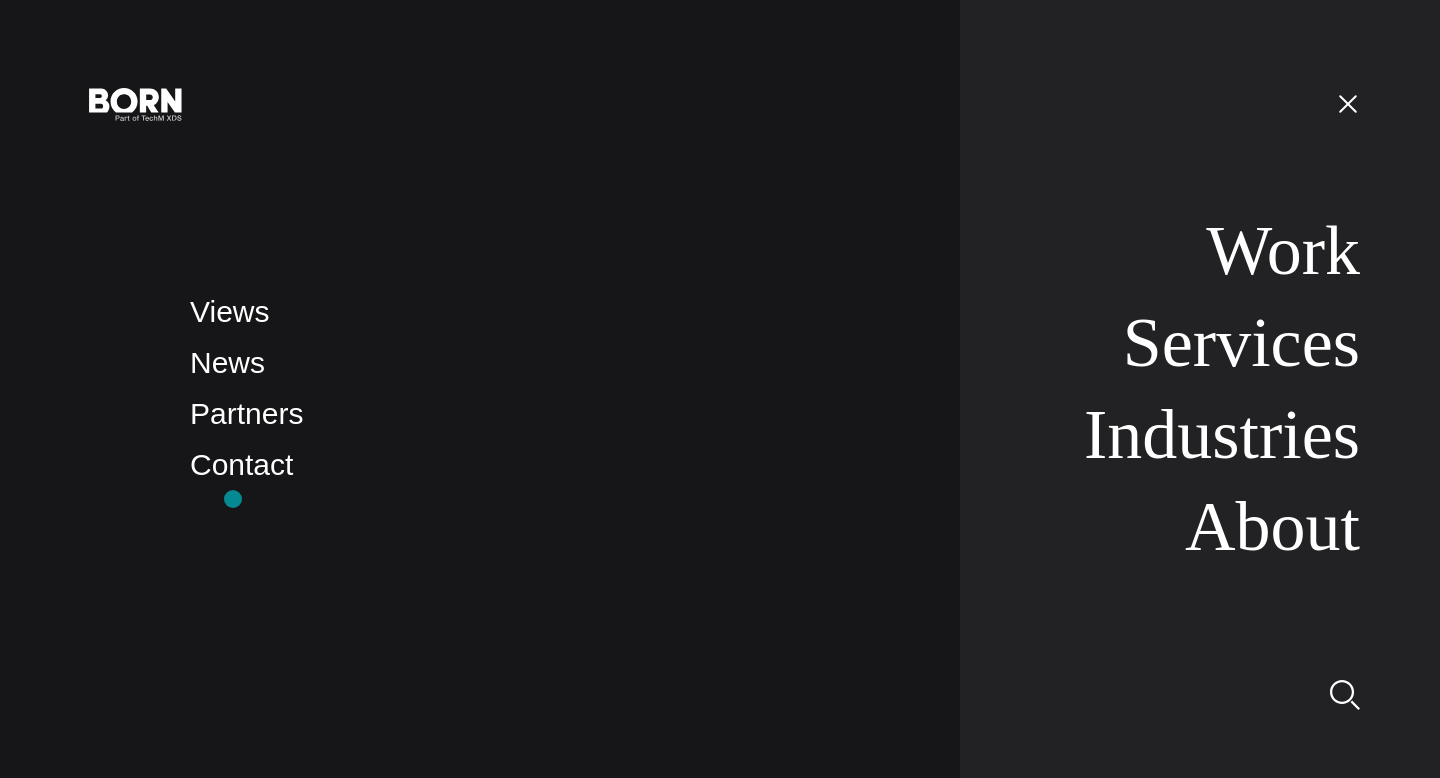 click on "Views
News
Partners
Contact" 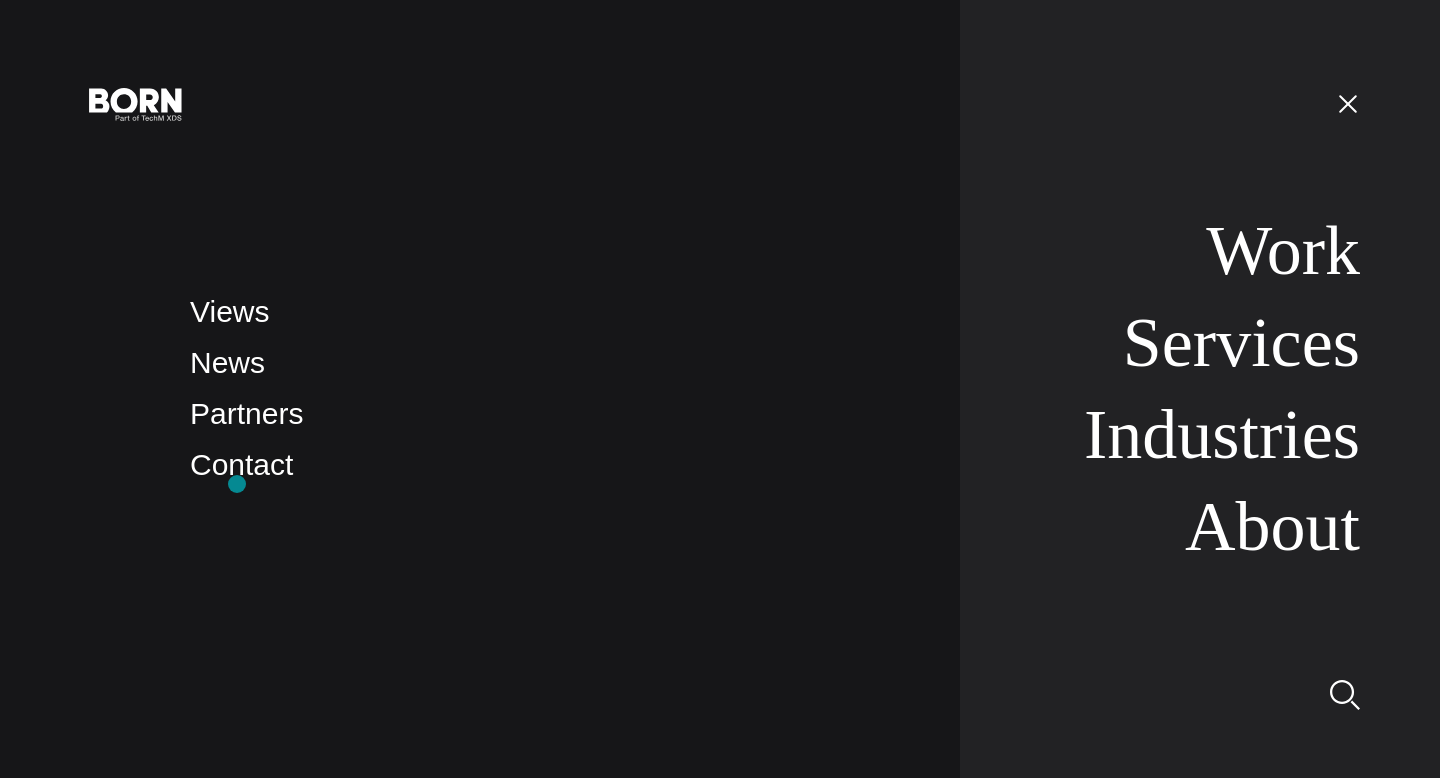 click on "Contact" 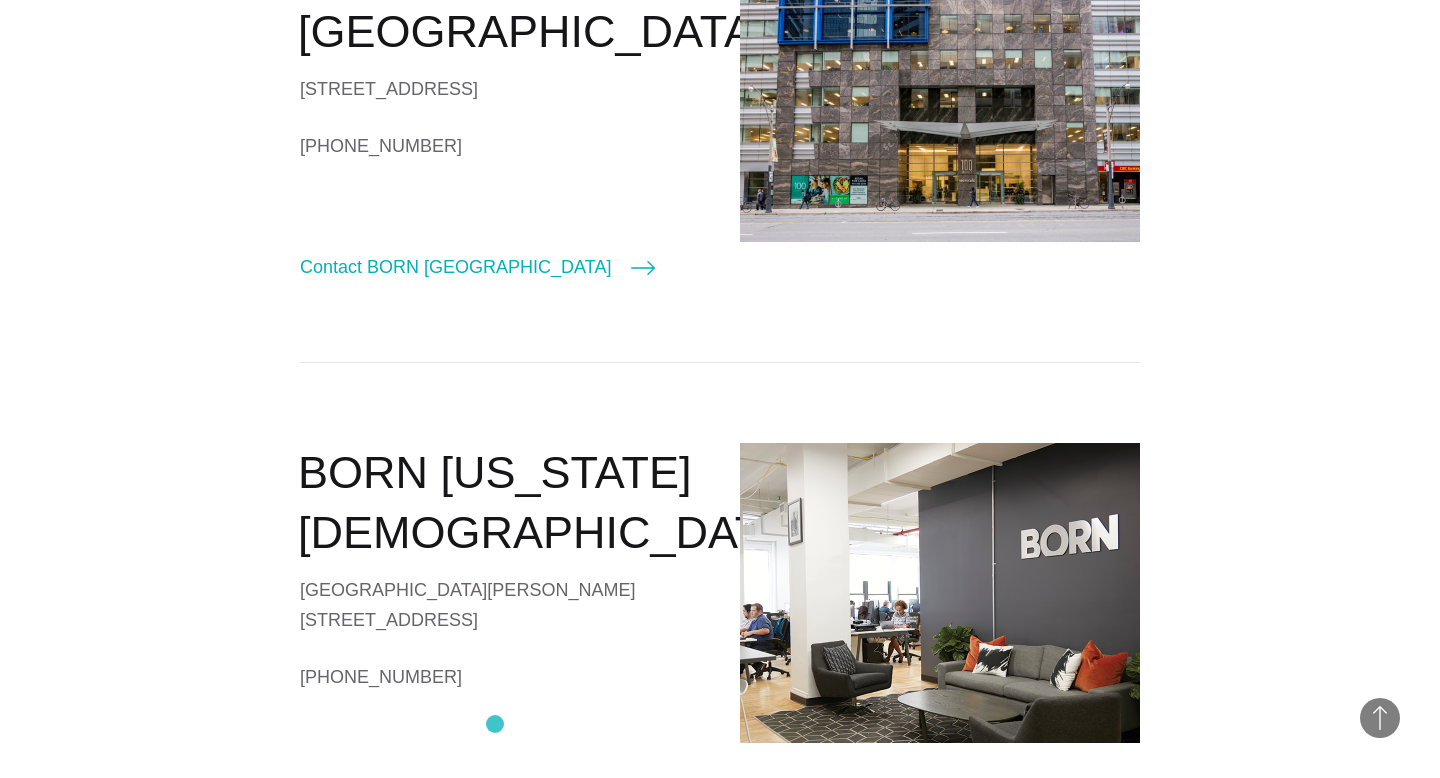 scroll, scrollTop: 1050, scrollLeft: 0, axis: vertical 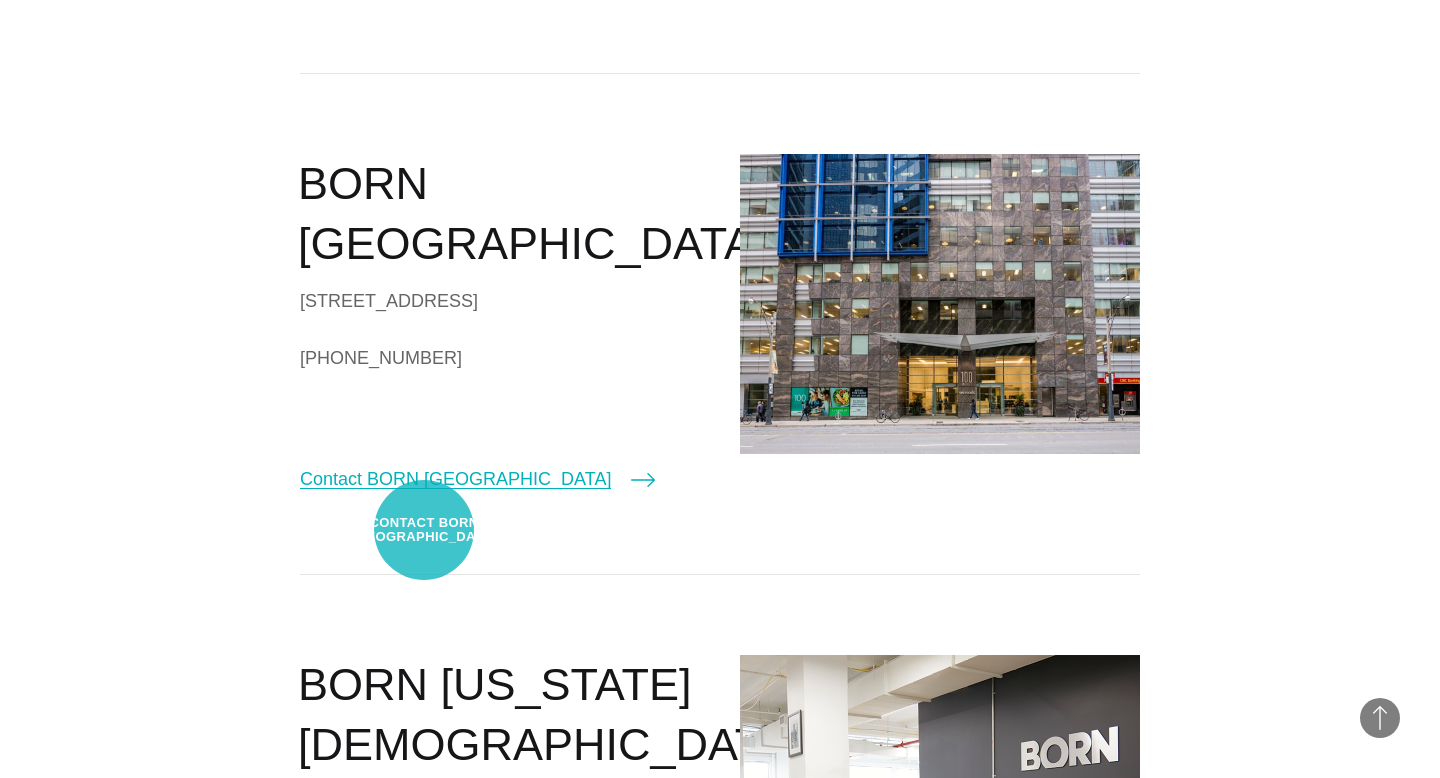 click on "Contact BORN Toronto" at bounding box center [477, 479] 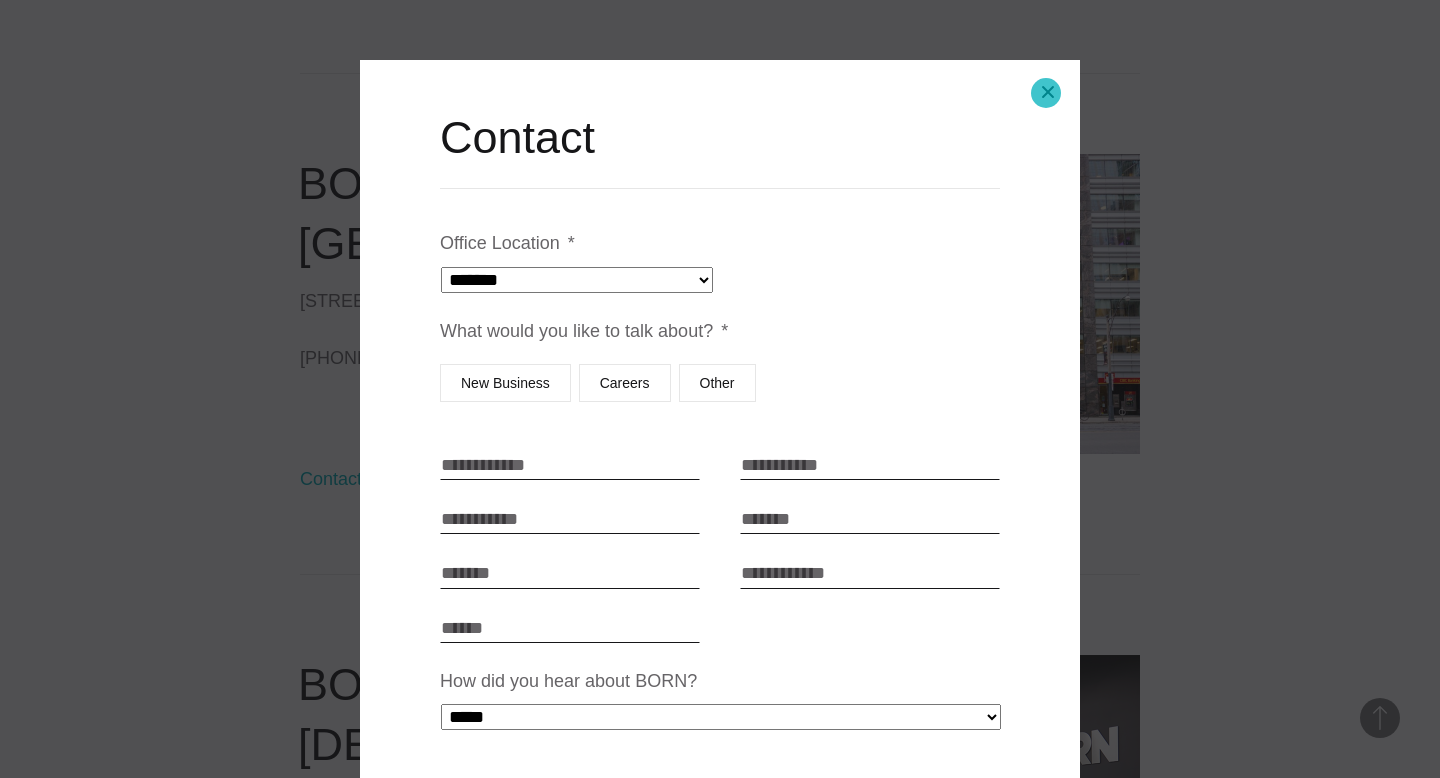 click on "Close modal" at bounding box center (1048, 92) 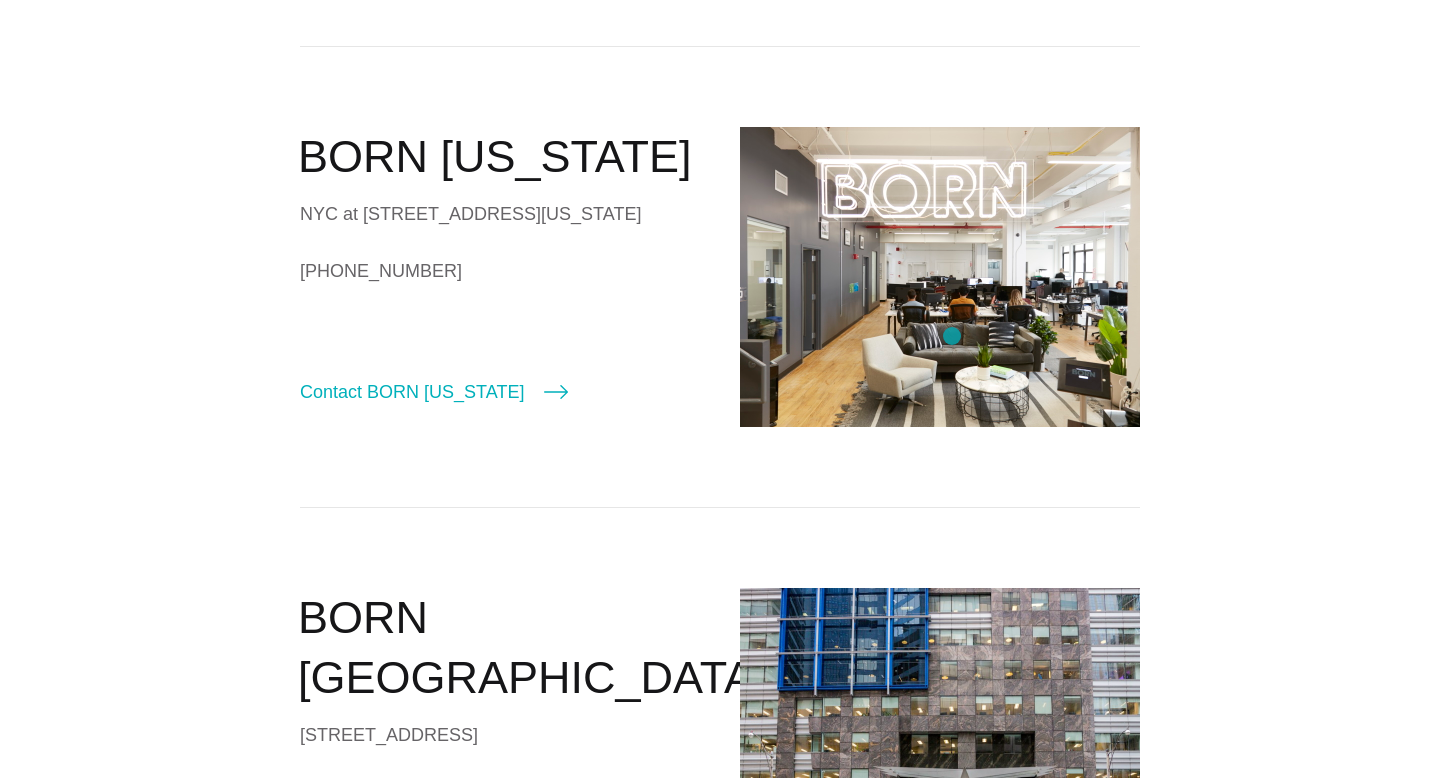 scroll, scrollTop: 0, scrollLeft: 0, axis: both 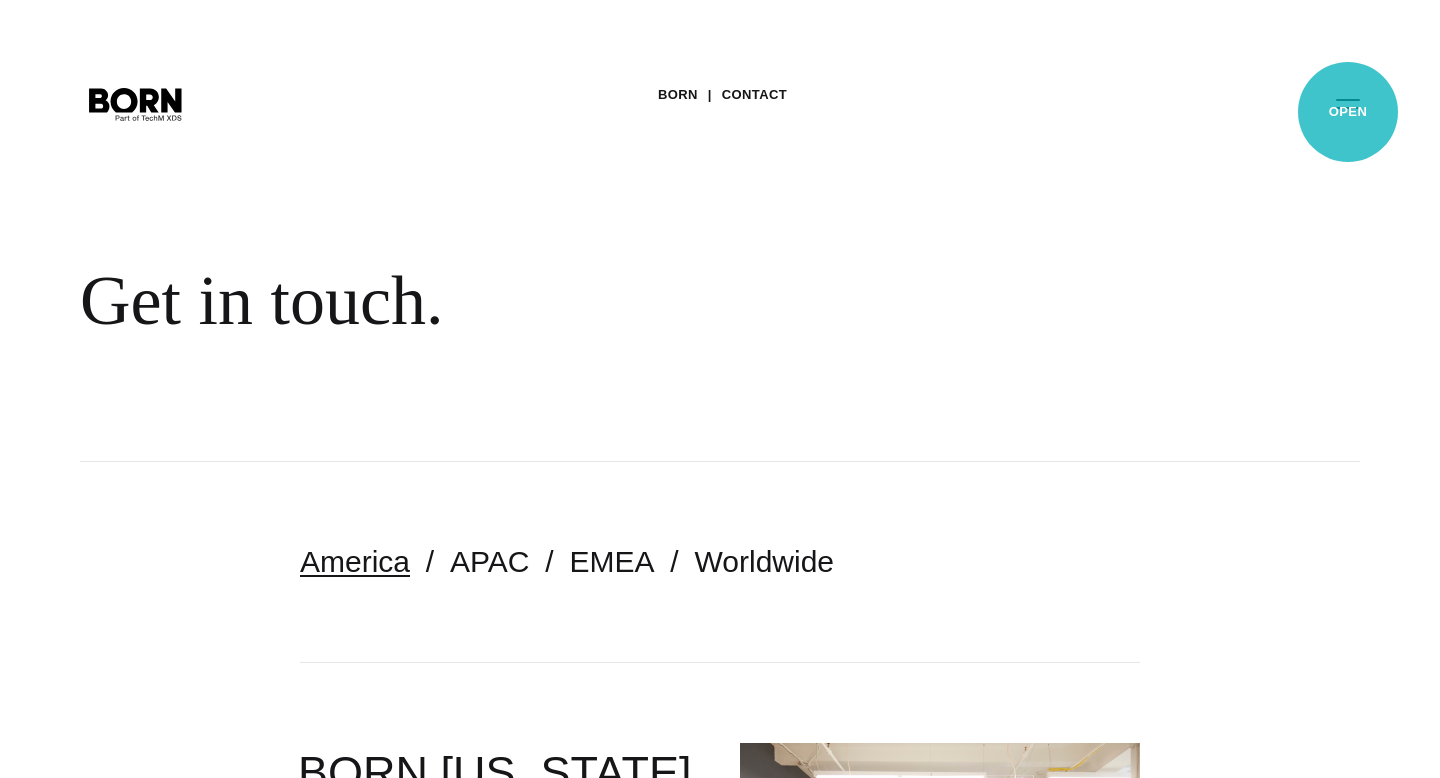 click on "Primary Menu" at bounding box center (1348, 103) 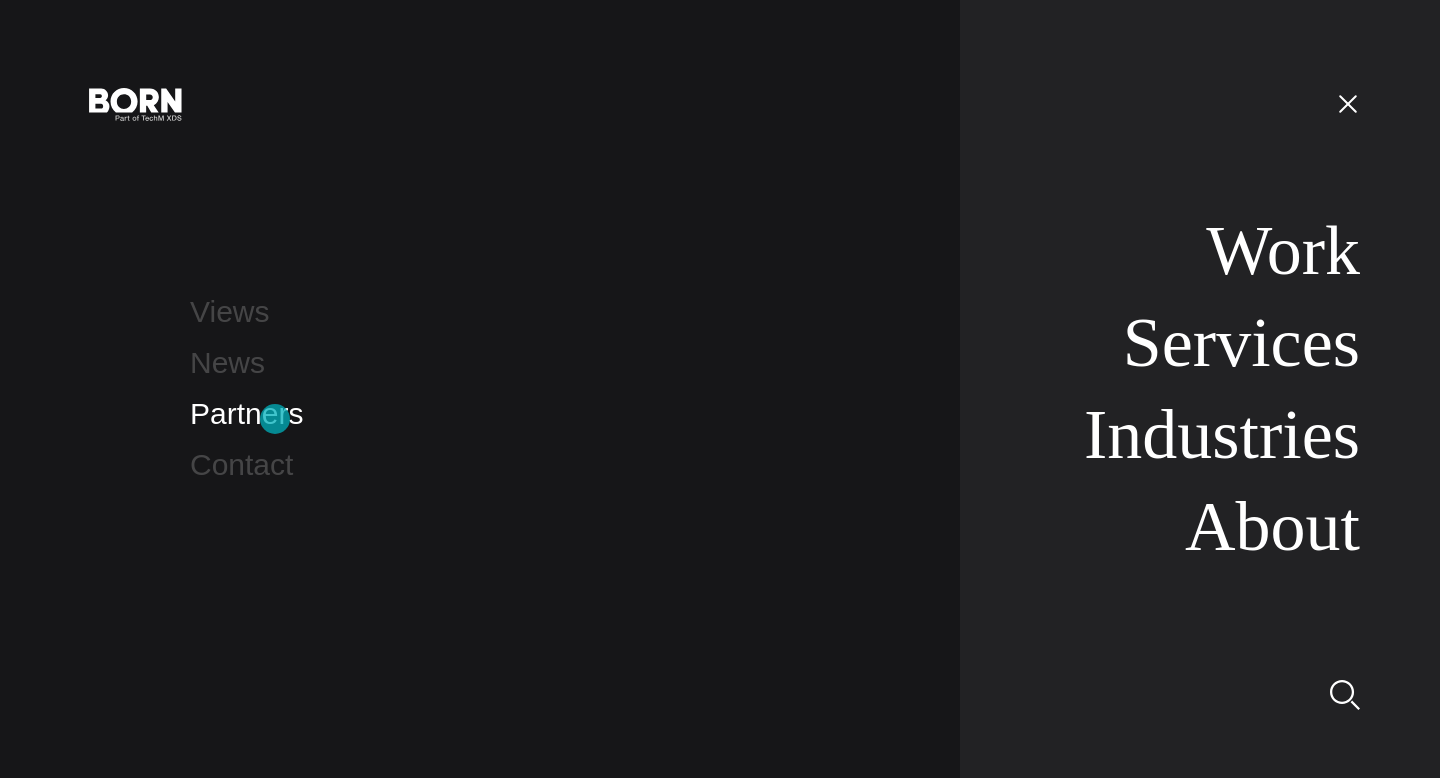 click on "Partners" at bounding box center (246, 413) 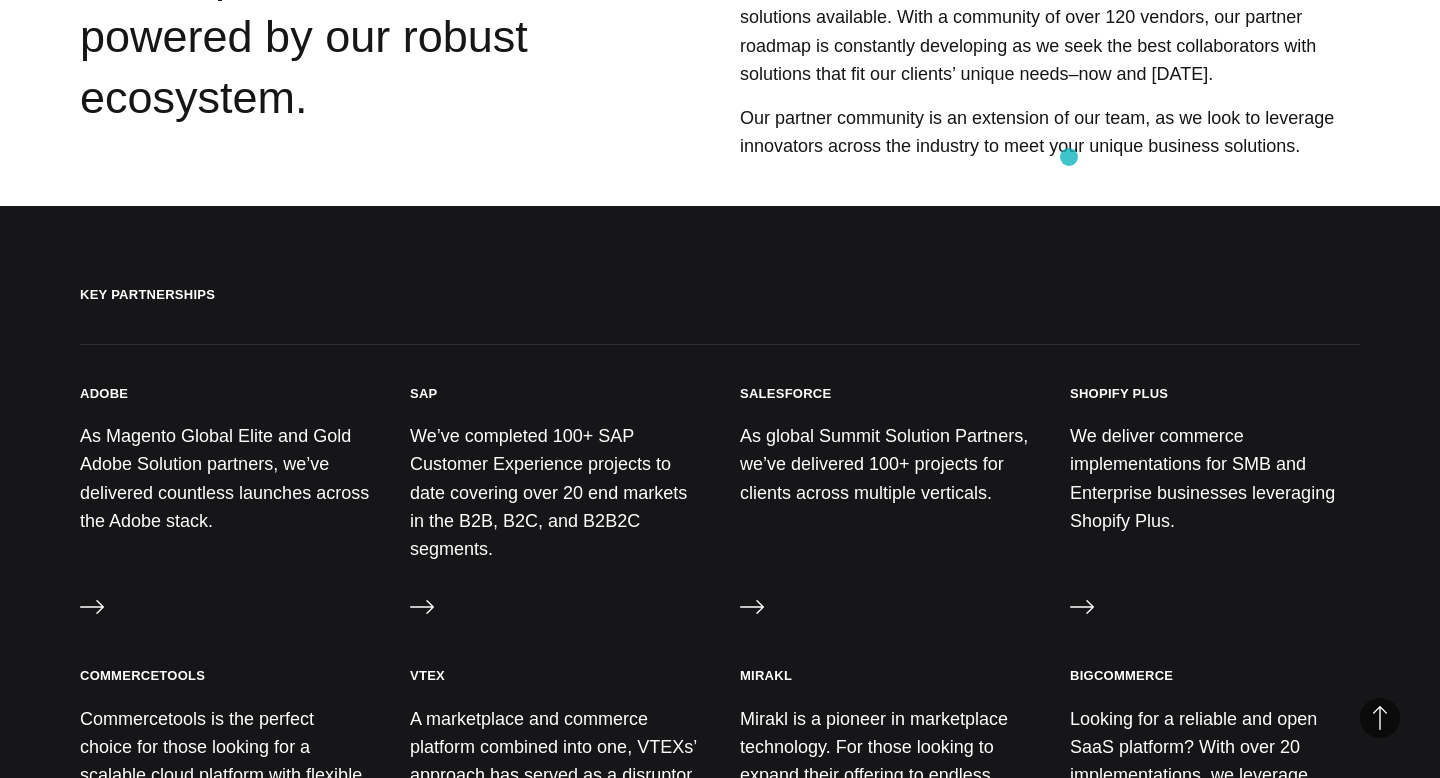 scroll, scrollTop: 0, scrollLeft: 0, axis: both 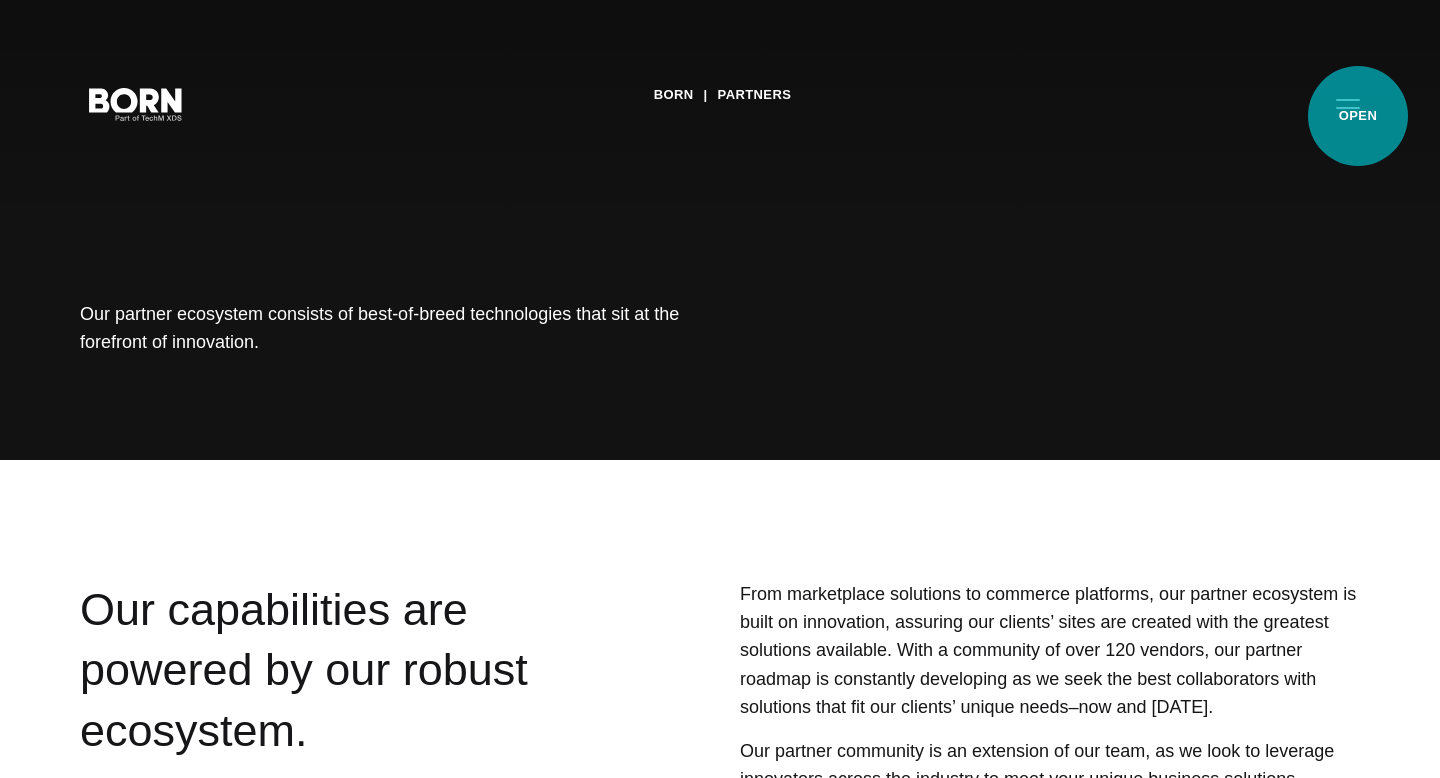 click on "Primary Menu" at bounding box center [1348, 103] 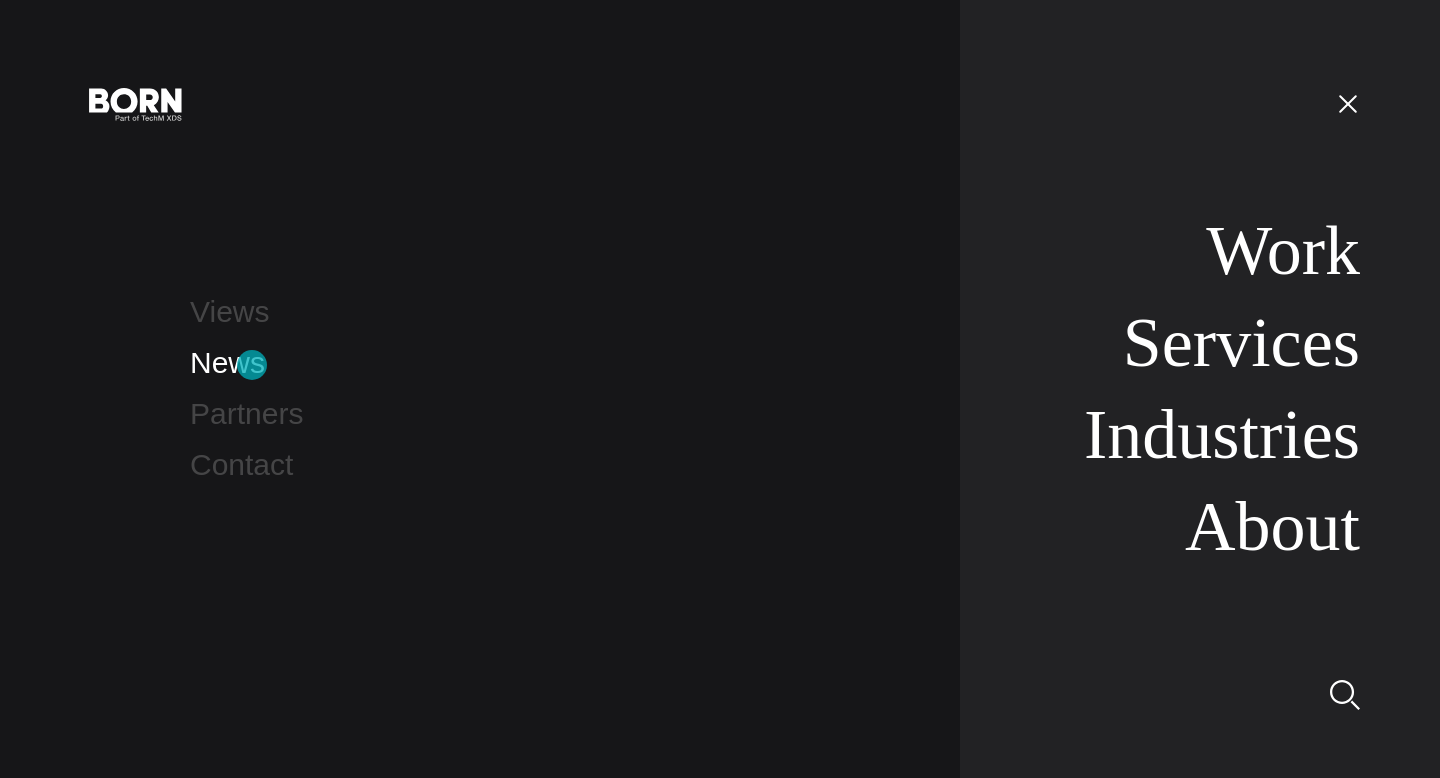 click on "News" at bounding box center (227, 362) 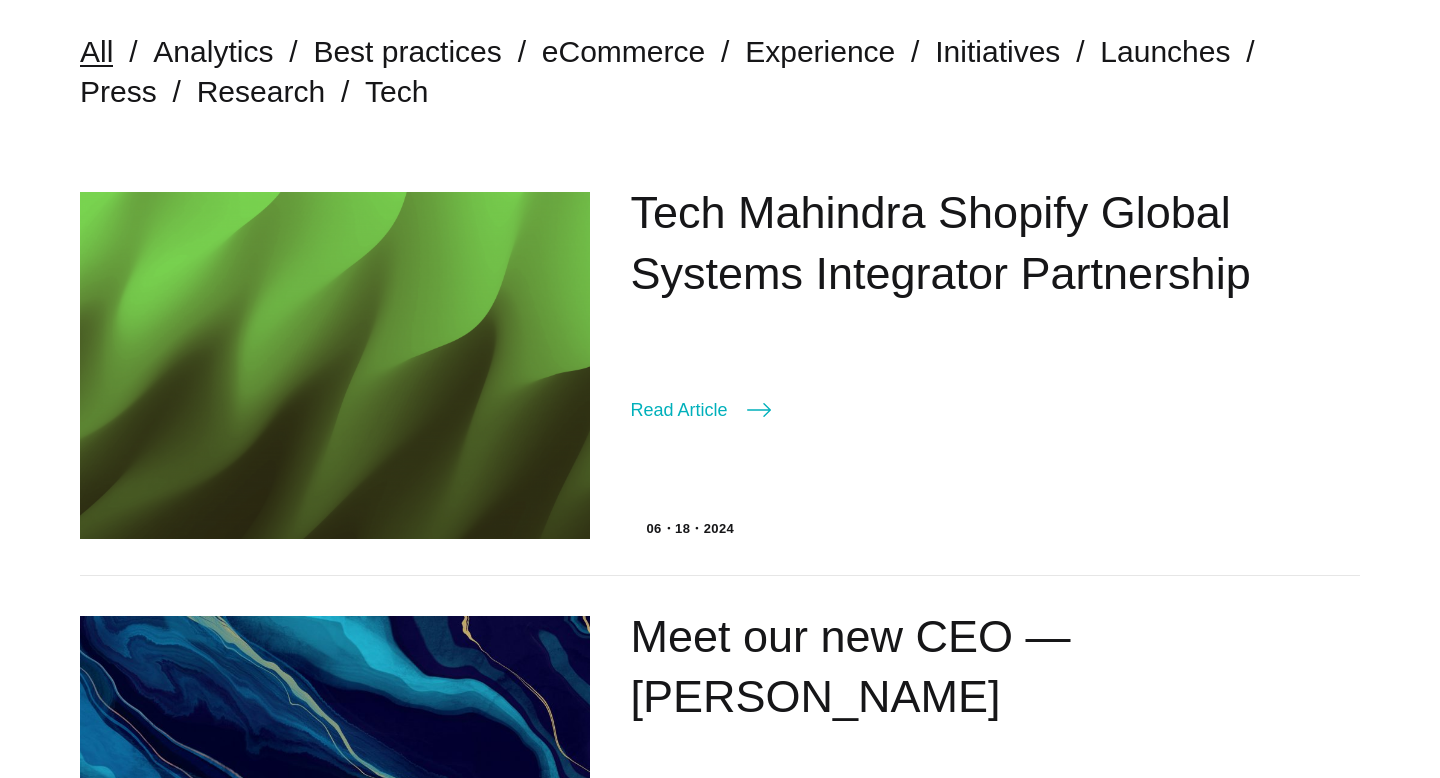 scroll, scrollTop: 0, scrollLeft: 0, axis: both 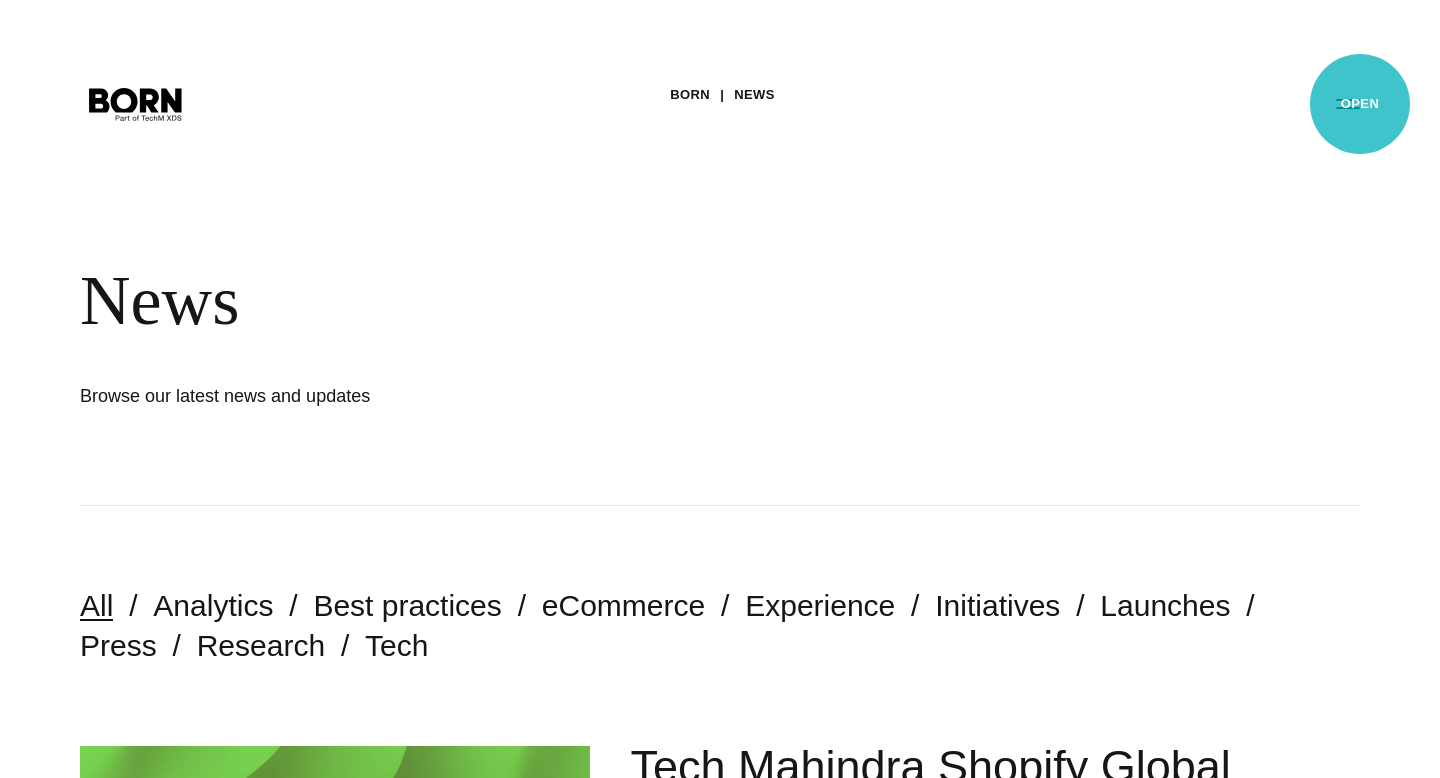 click on "Primary Menu" at bounding box center (1348, 103) 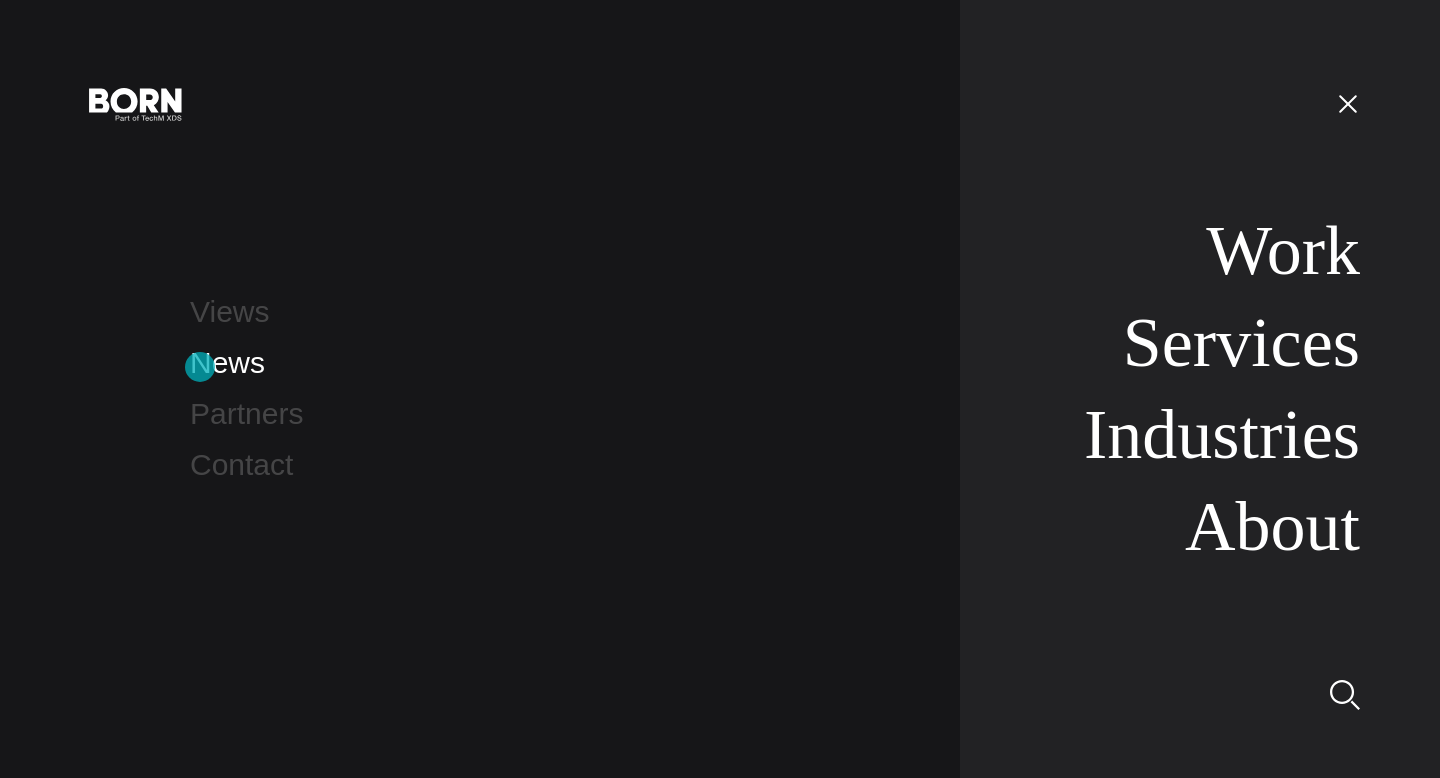 click on "News" at bounding box center [227, 362] 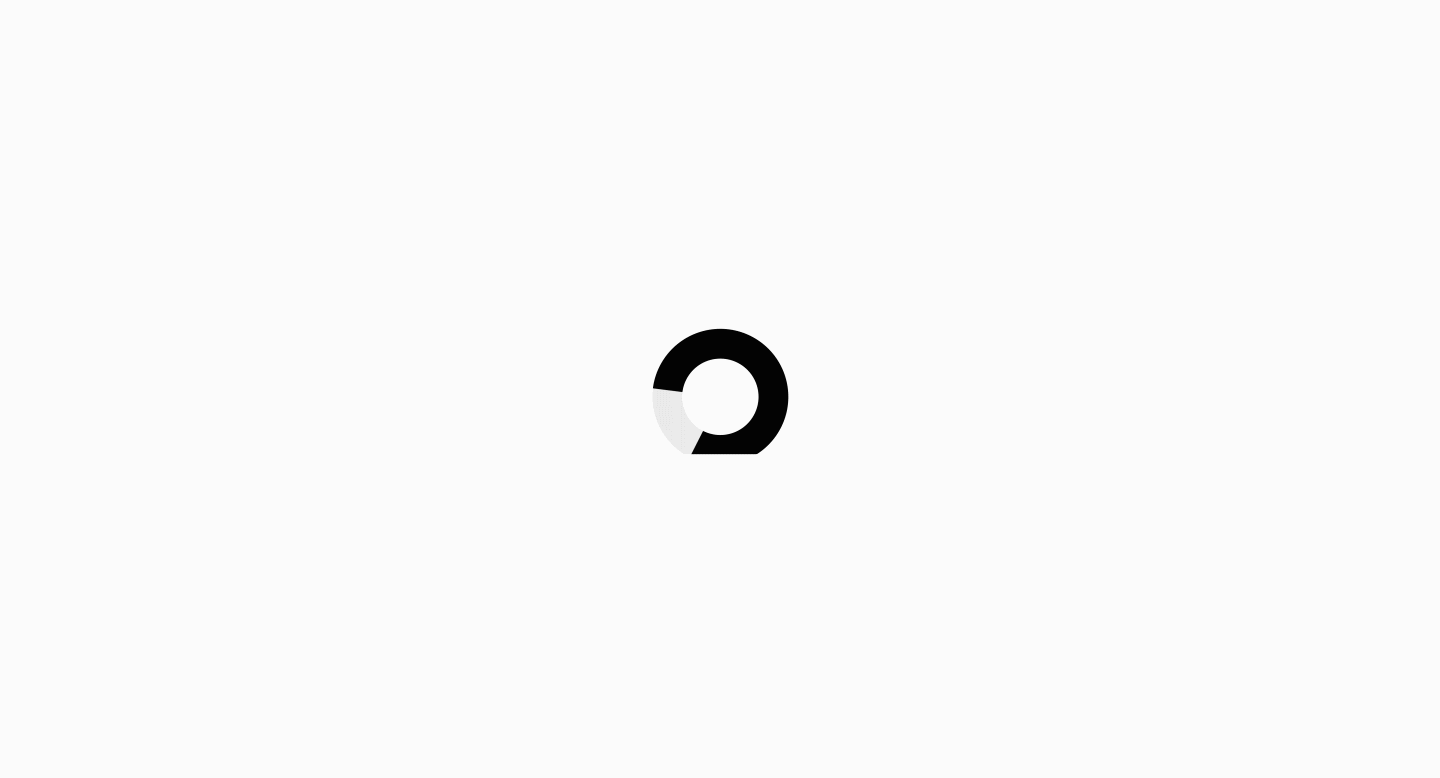 scroll, scrollTop: 0, scrollLeft: 0, axis: both 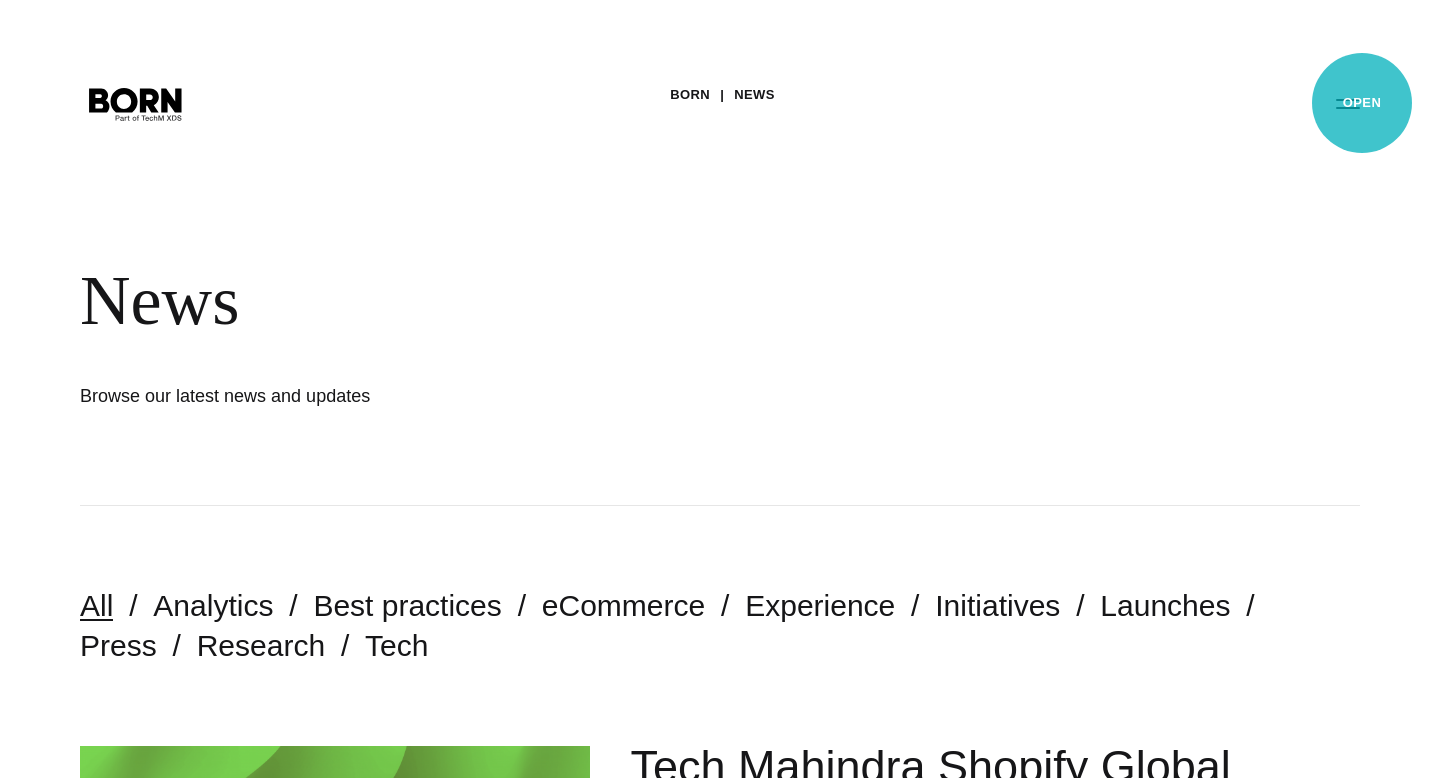 click on "Primary Menu" at bounding box center (1348, 103) 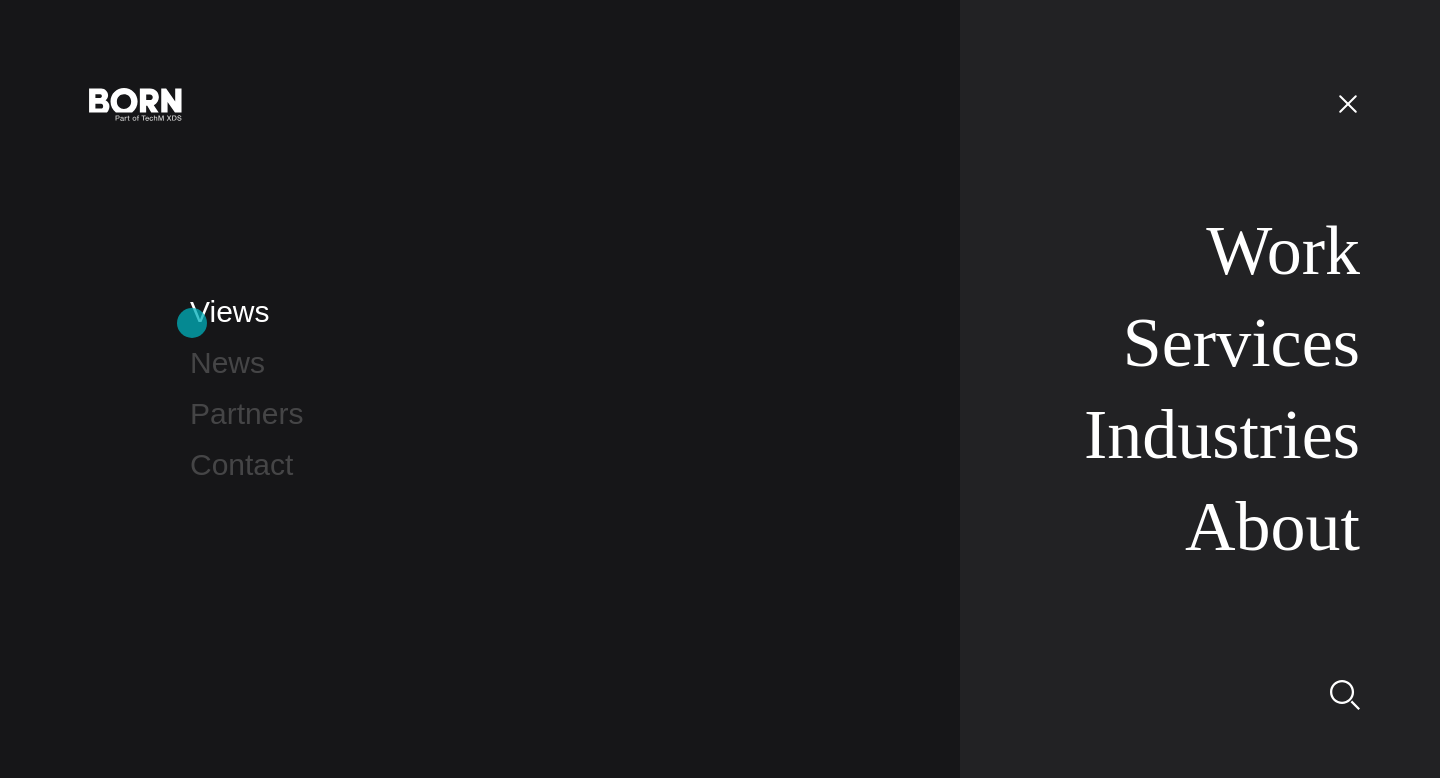 click on "Views" at bounding box center [229, 311] 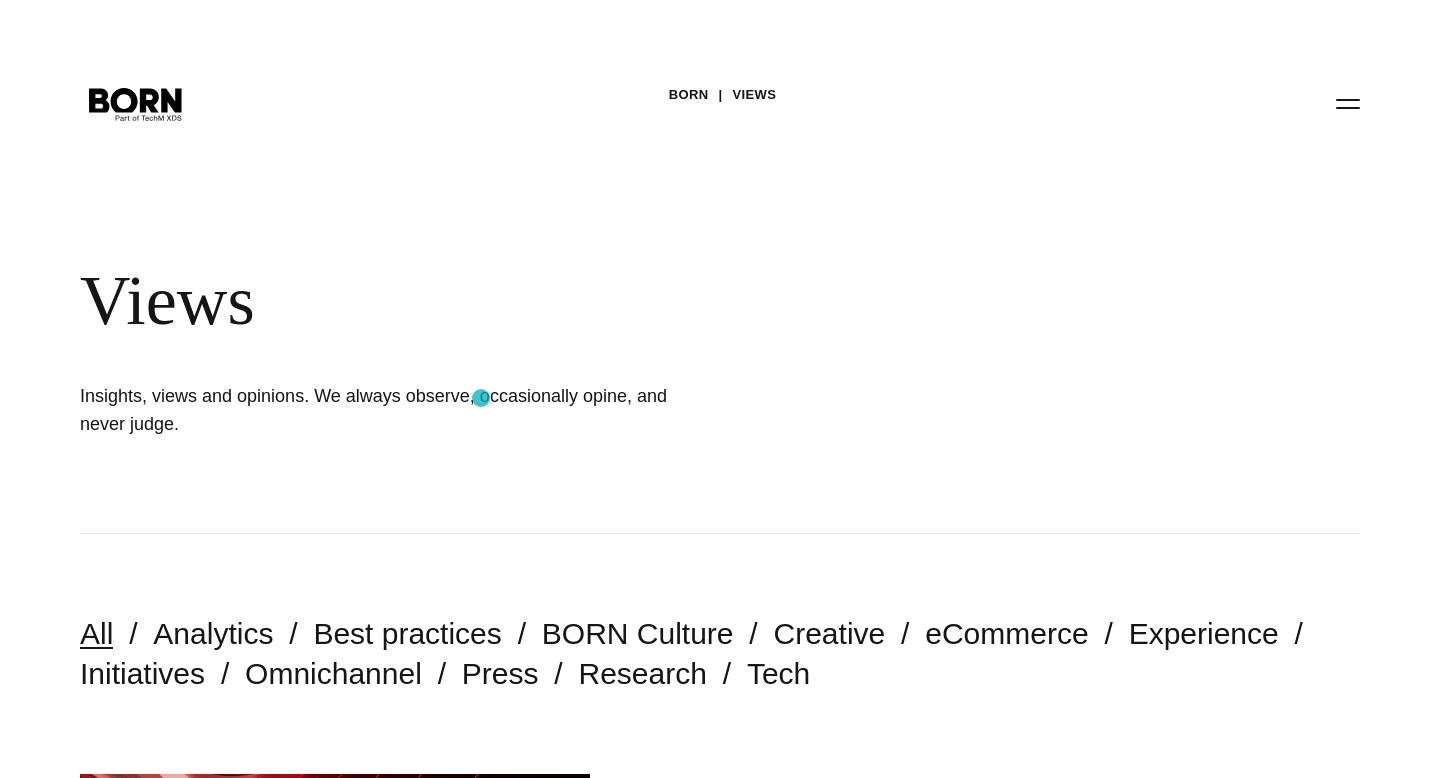 scroll, scrollTop: 10, scrollLeft: 0, axis: vertical 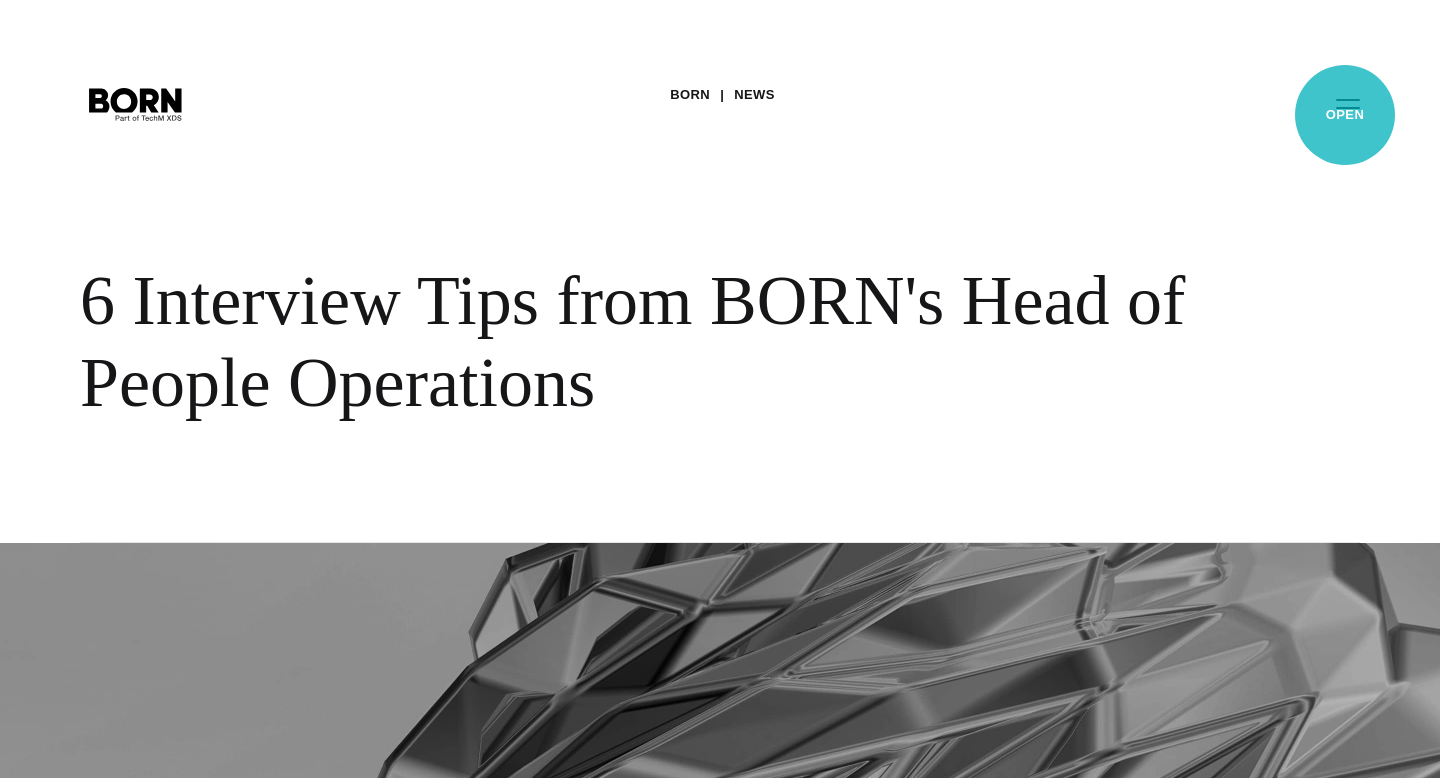 click on "Primary Menu" at bounding box center [1348, 103] 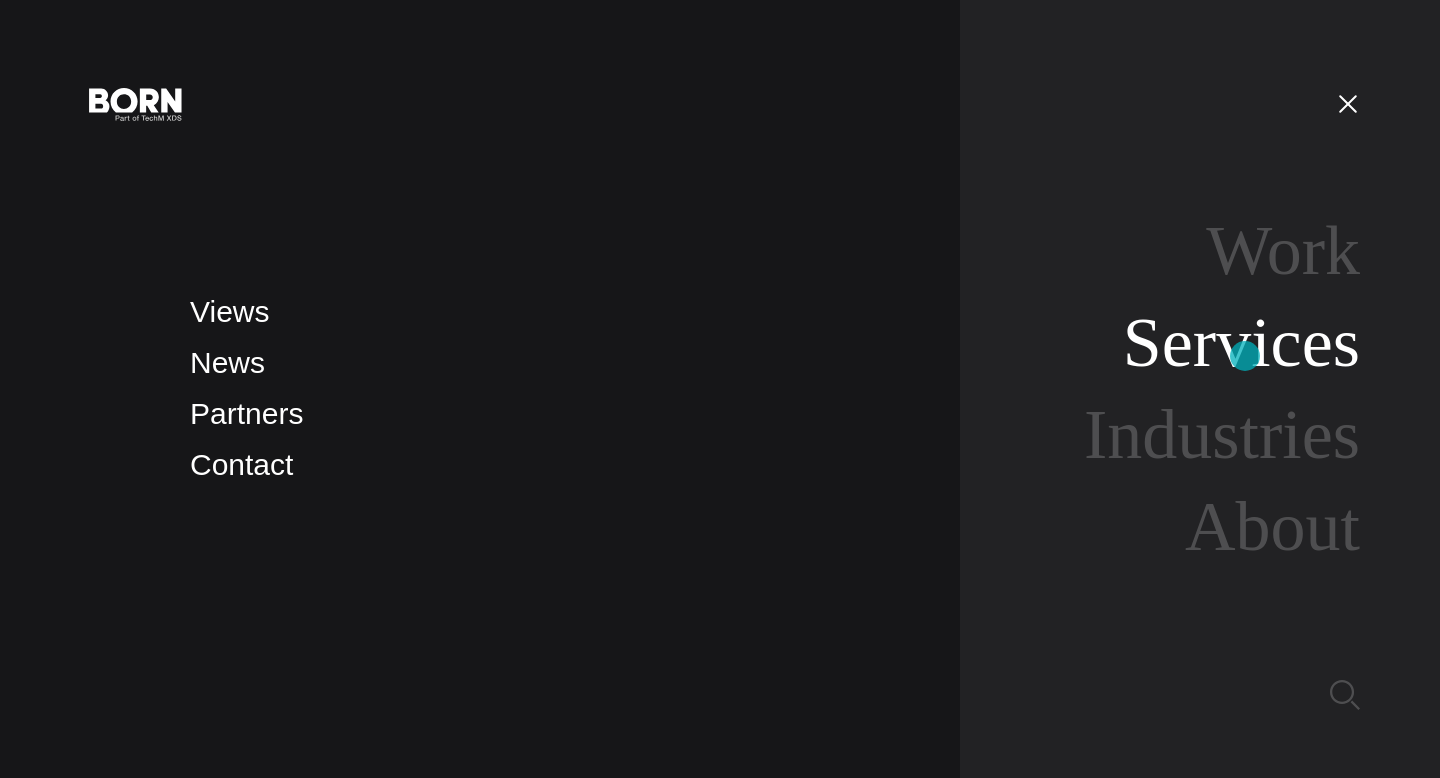 click on "Services" at bounding box center [1241, 342] 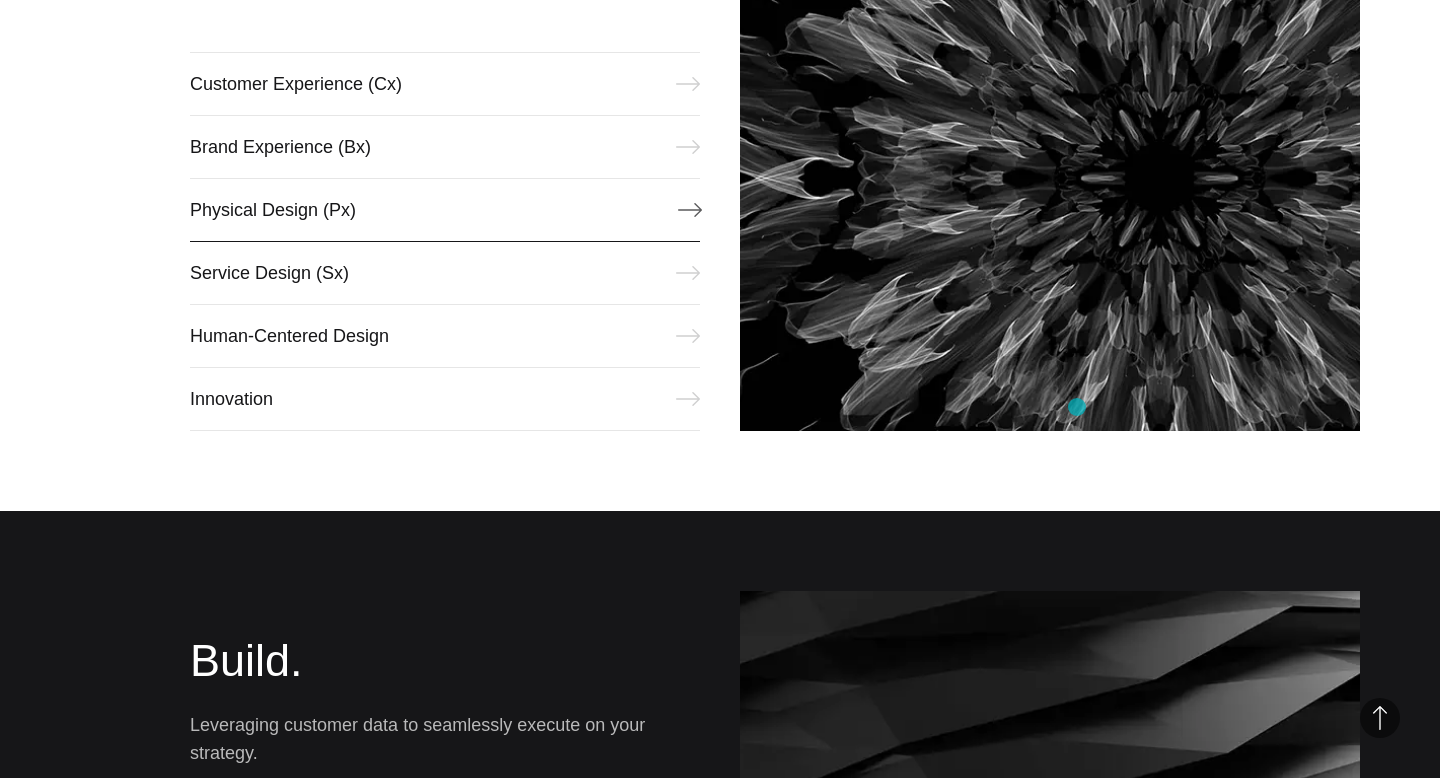 scroll, scrollTop: 962, scrollLeft: 0, axis: vertical 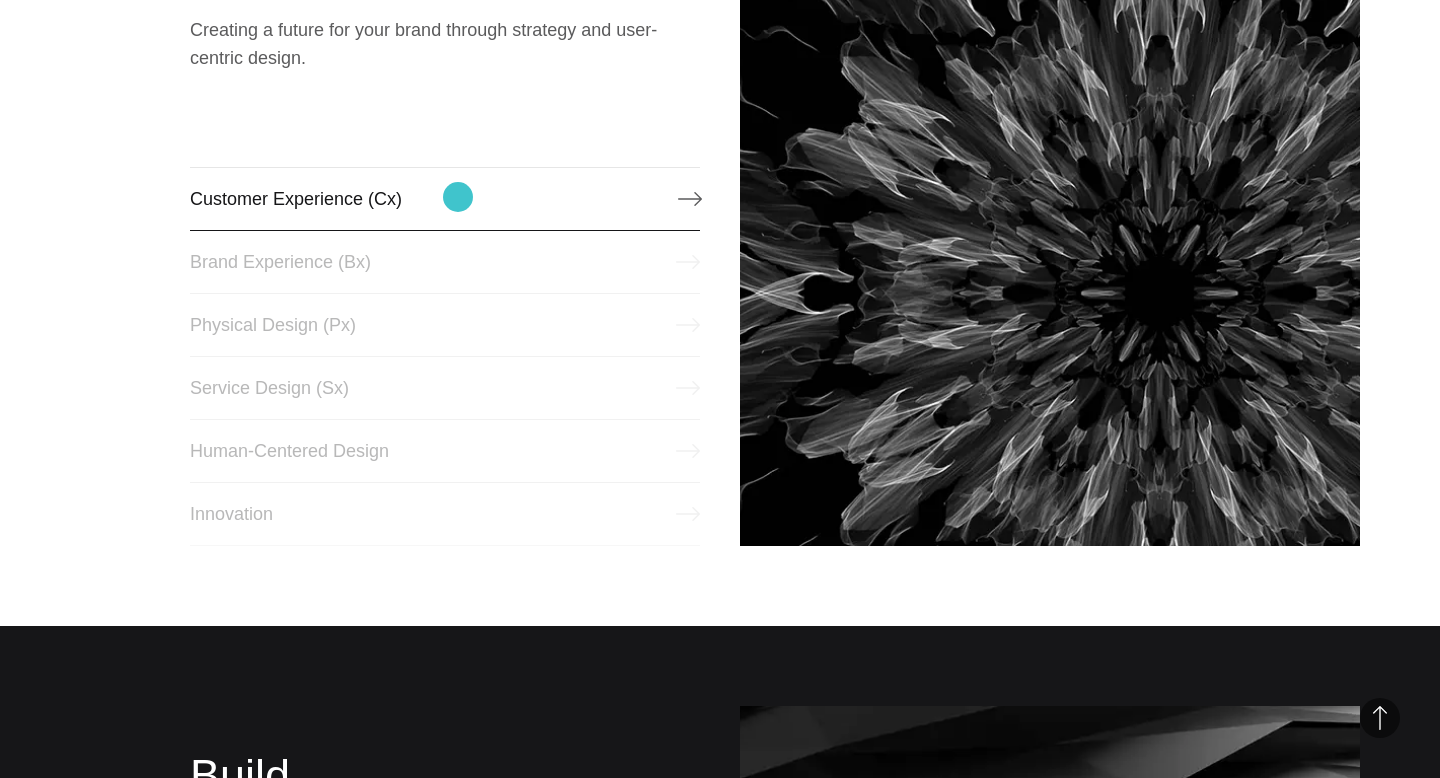 click on "Customer Experience (Cx)" at bounding box center (445, 199) 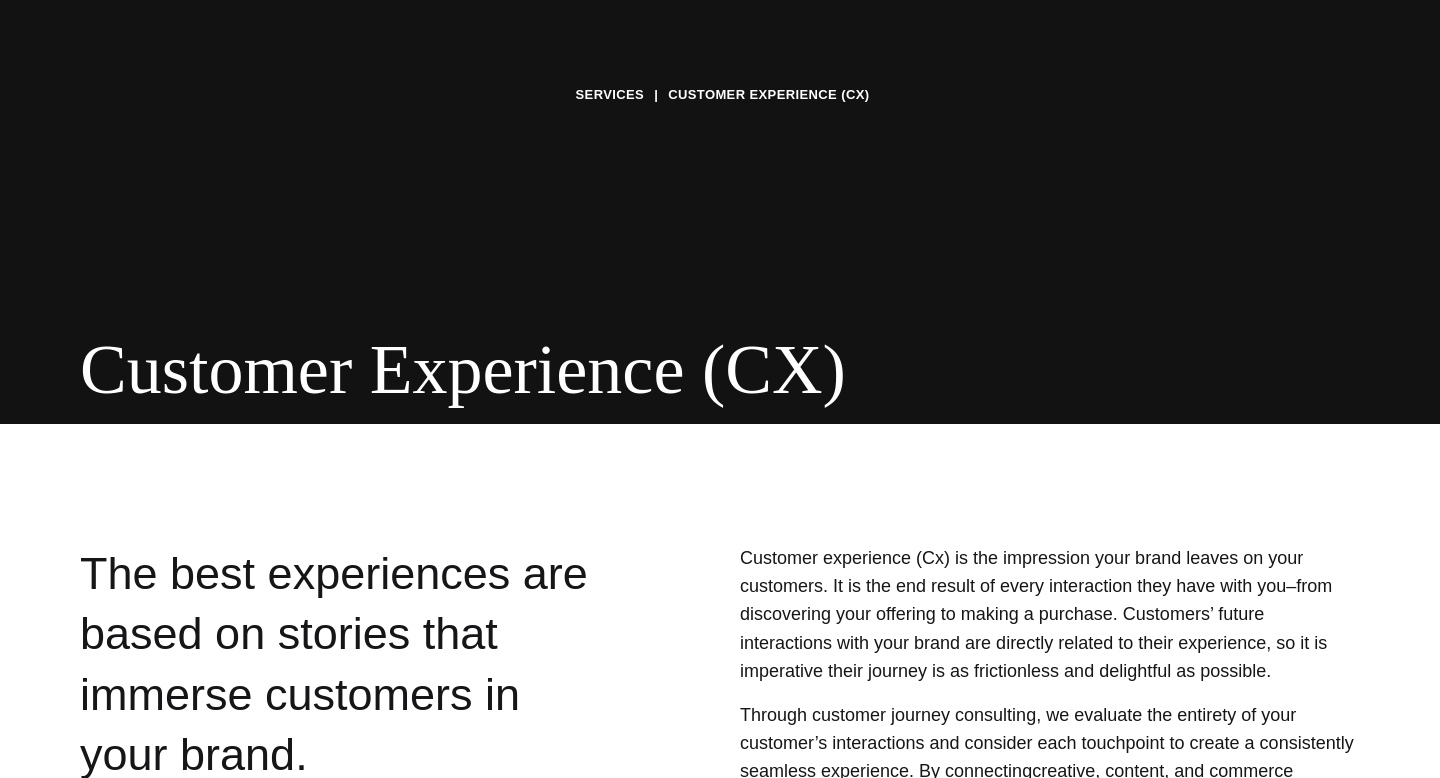 scroll, scrollTop: 0, scrollLeft: 0, axis: both 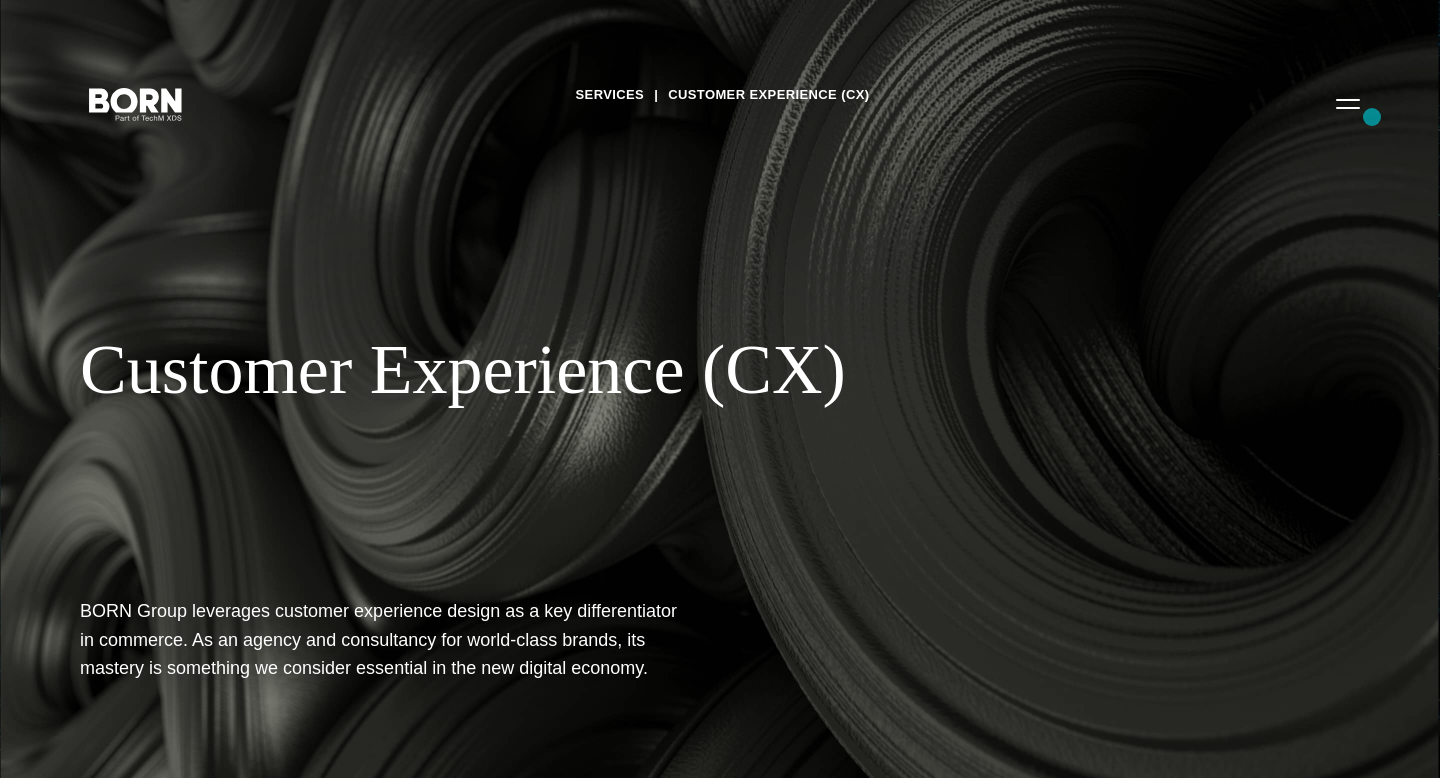 click on "Primary Menu" at bounding box center [1348, 103] 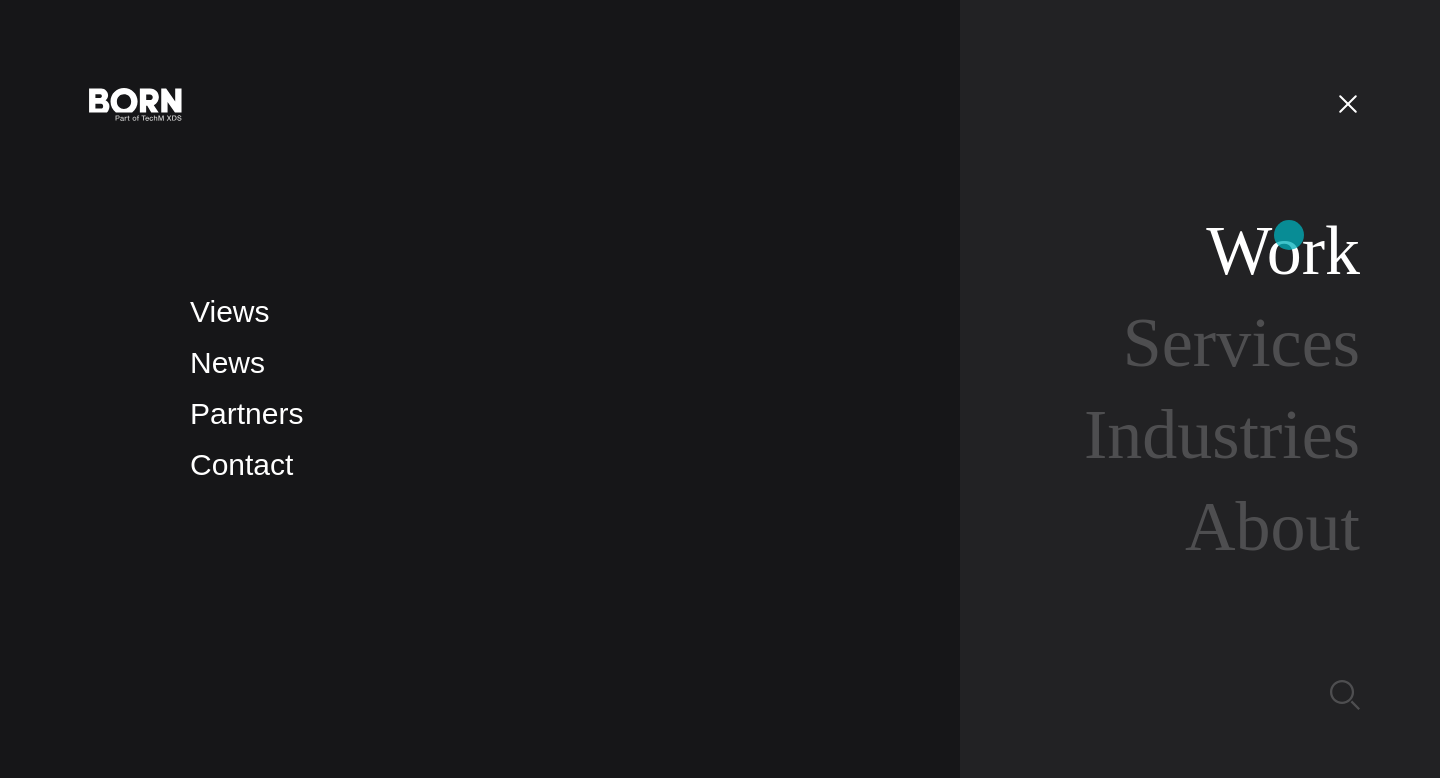 click on "Work" at bounding box center [1283, 250] 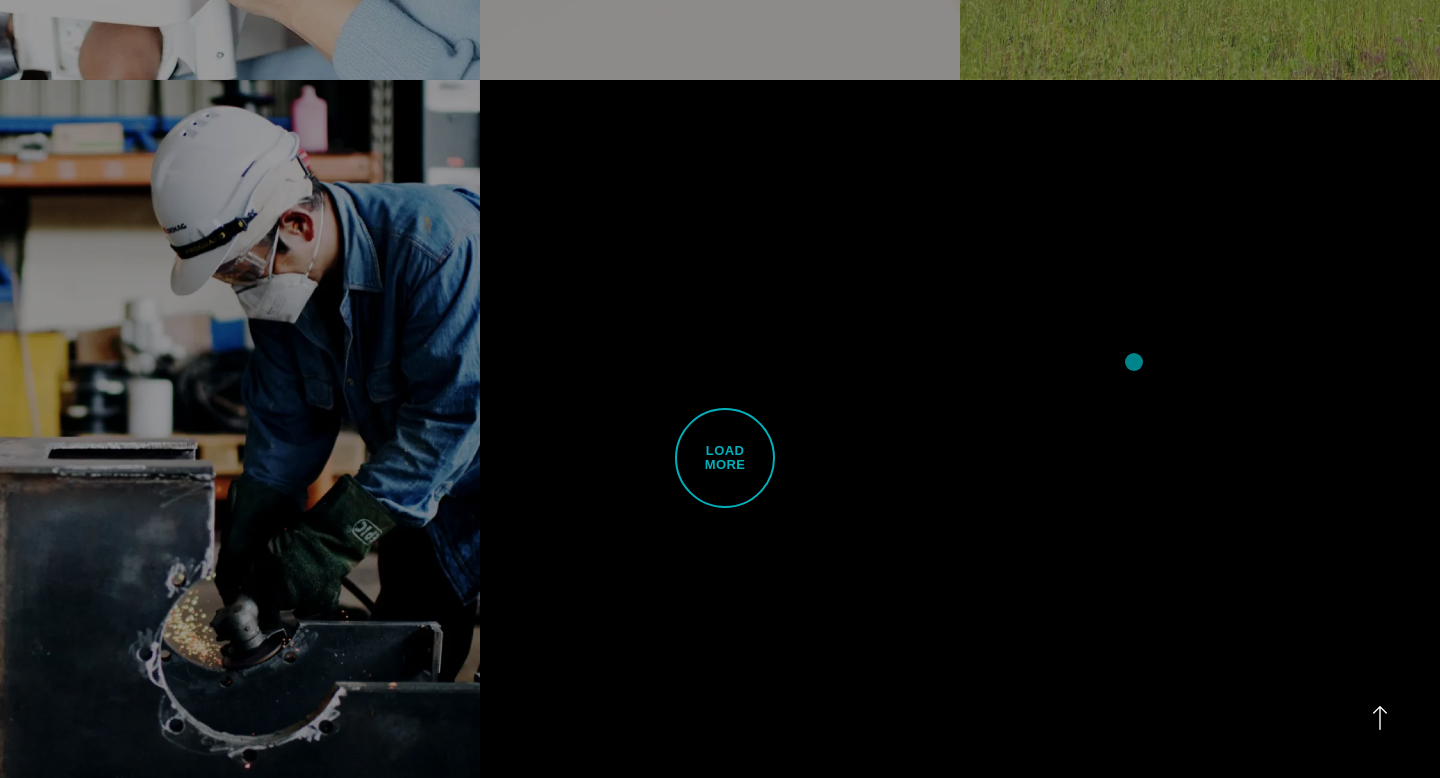 scroll, scrollTop: 4938, scrollLeft: 0, axis: vertical 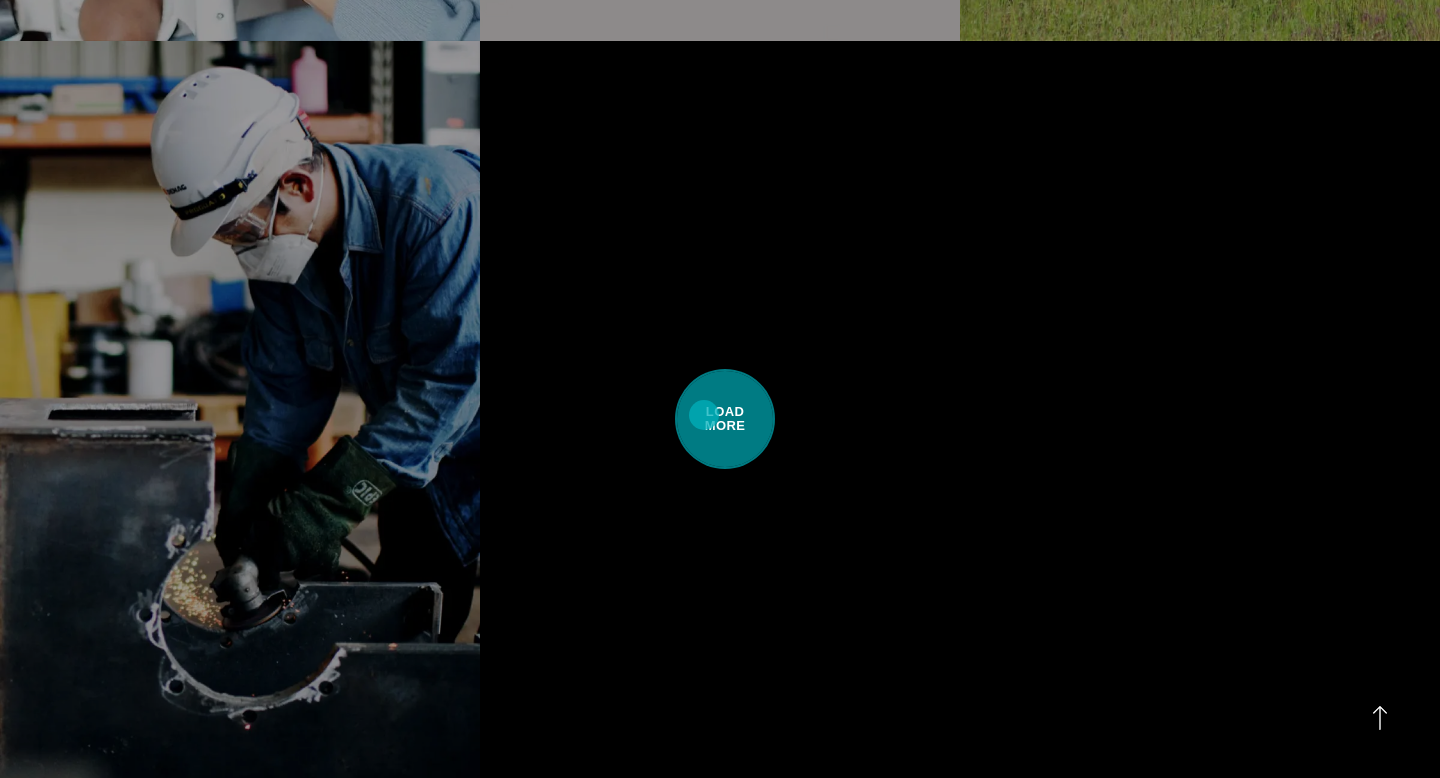 click on "Load More" at bounding box center (725, 419) 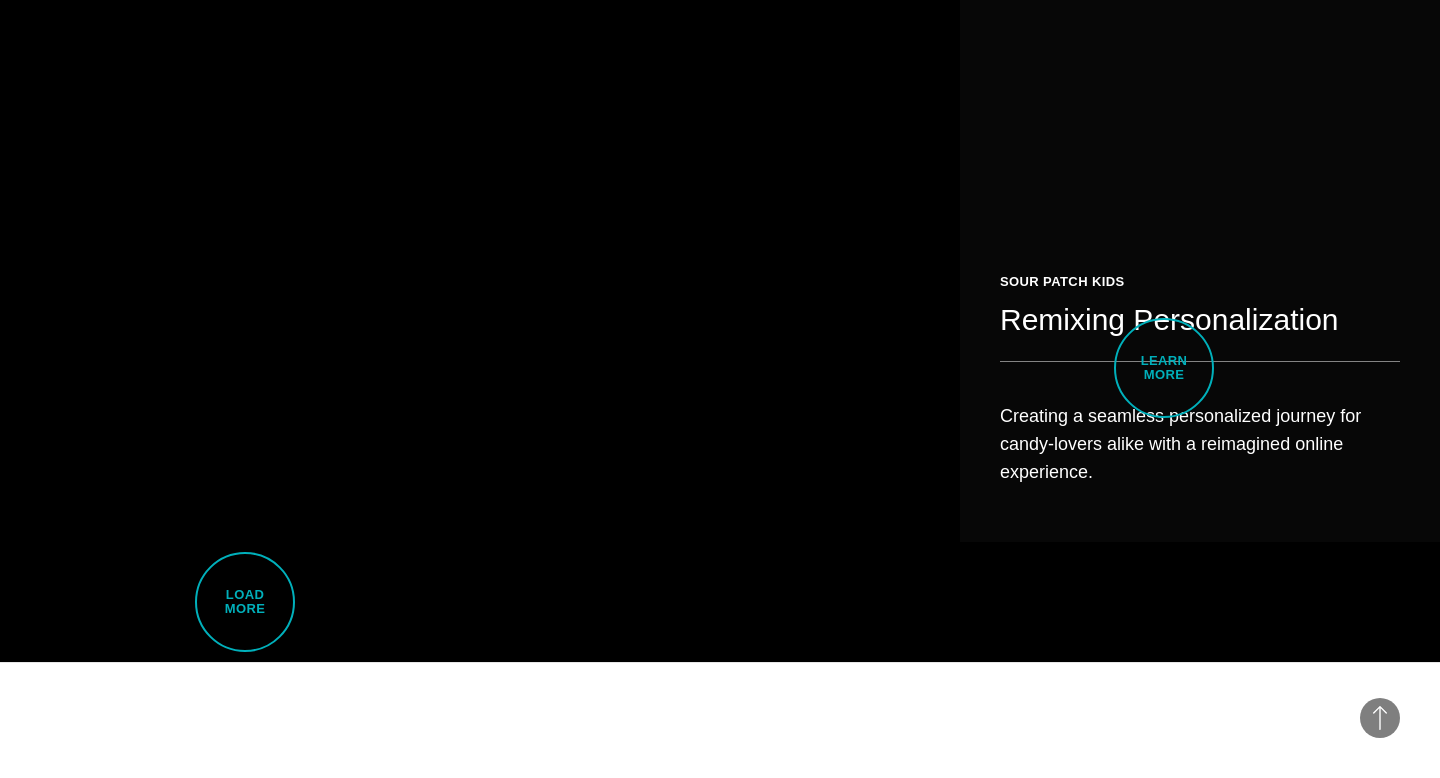 scroll, scrollTop: 9160, scrollLeft: 0, axis: vertical 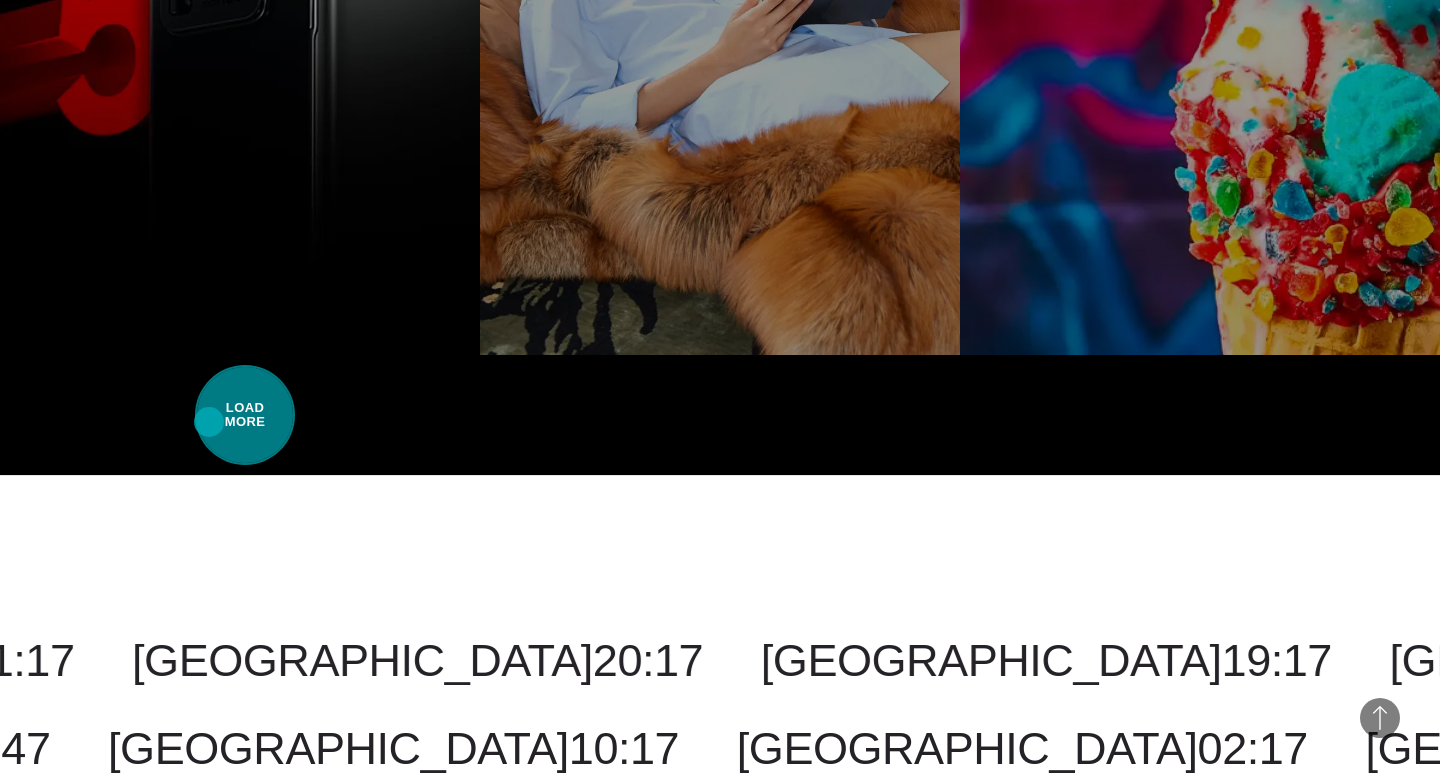 click on "Load More" at bounding box center [245, 415] 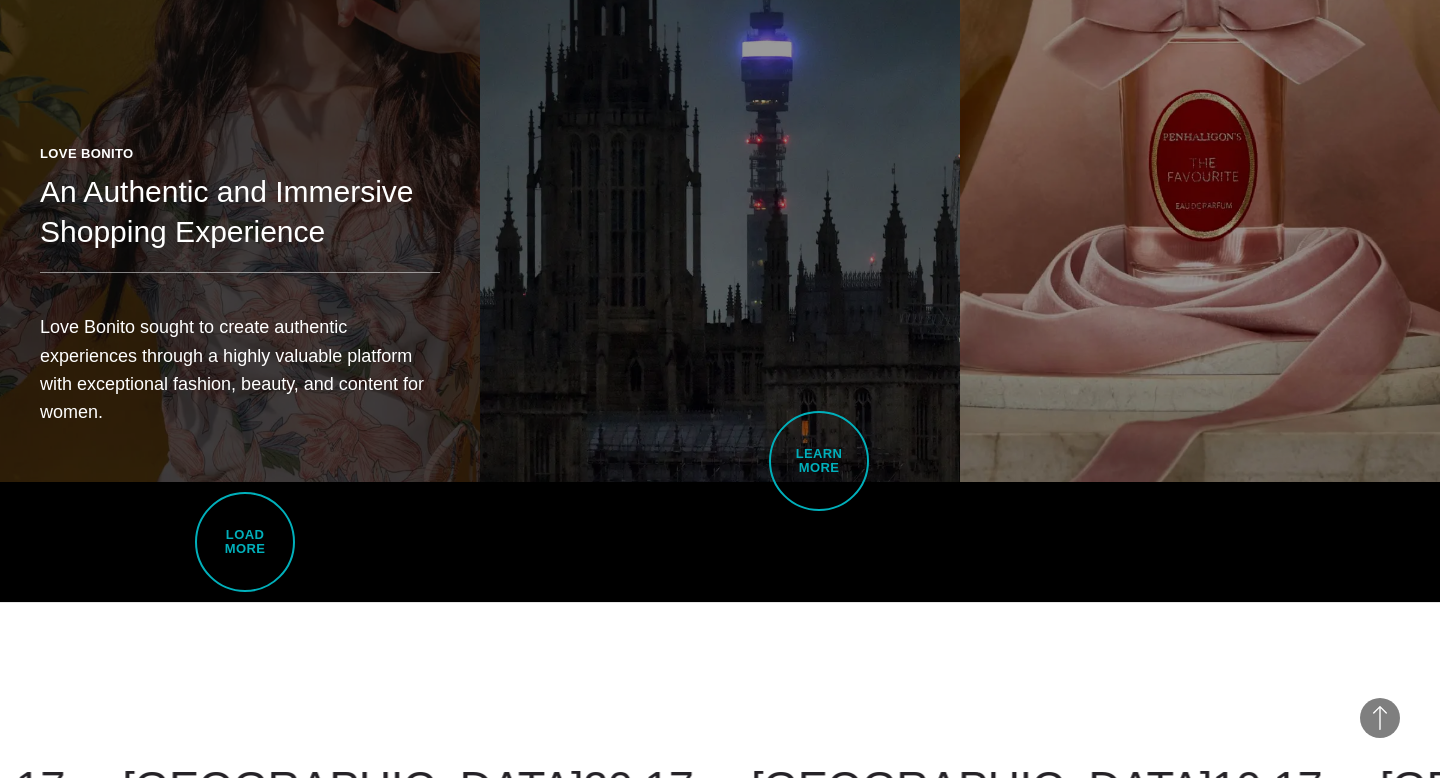 scroll, scrollTop: 12824, scrollLeft: 0, axis: vertical 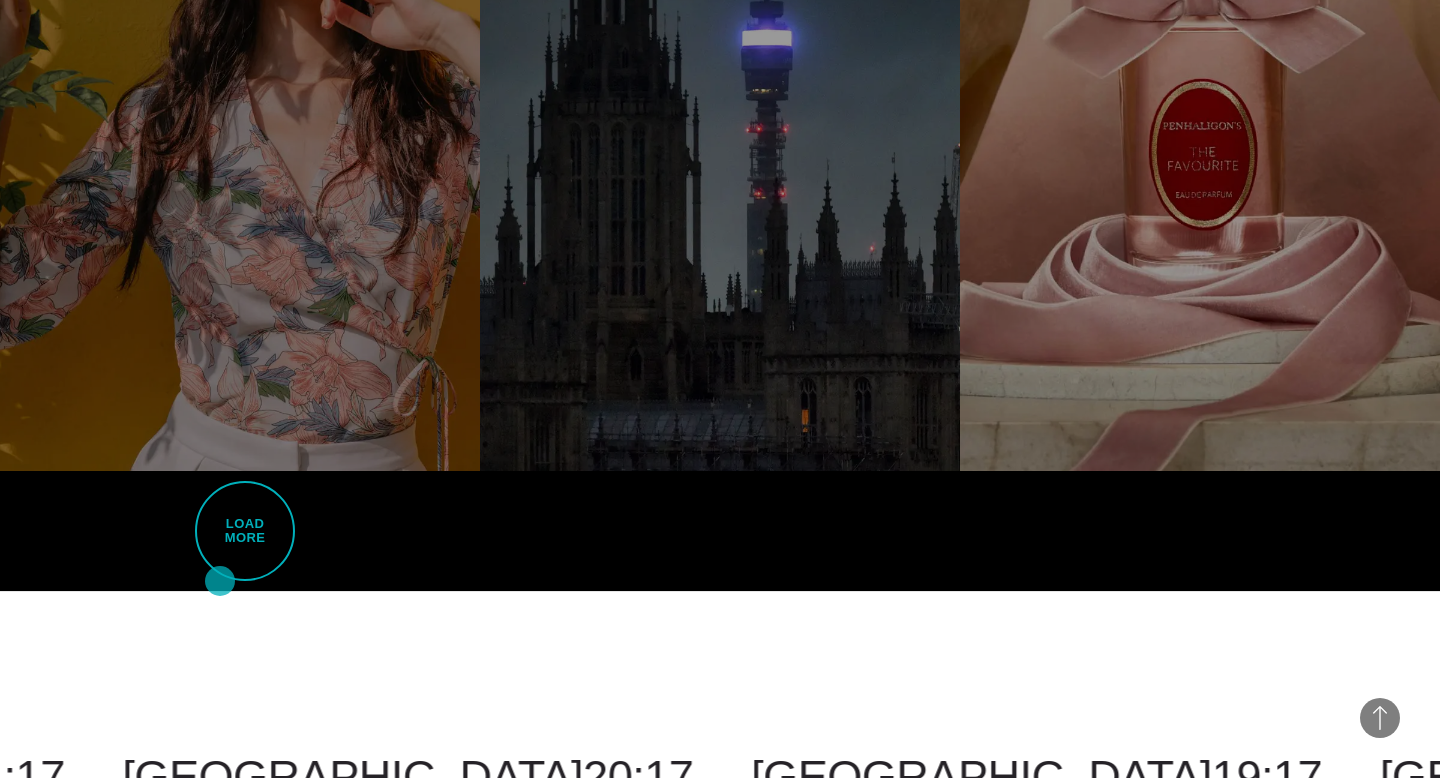 click on "Load More" at bounding box center [240, 531] 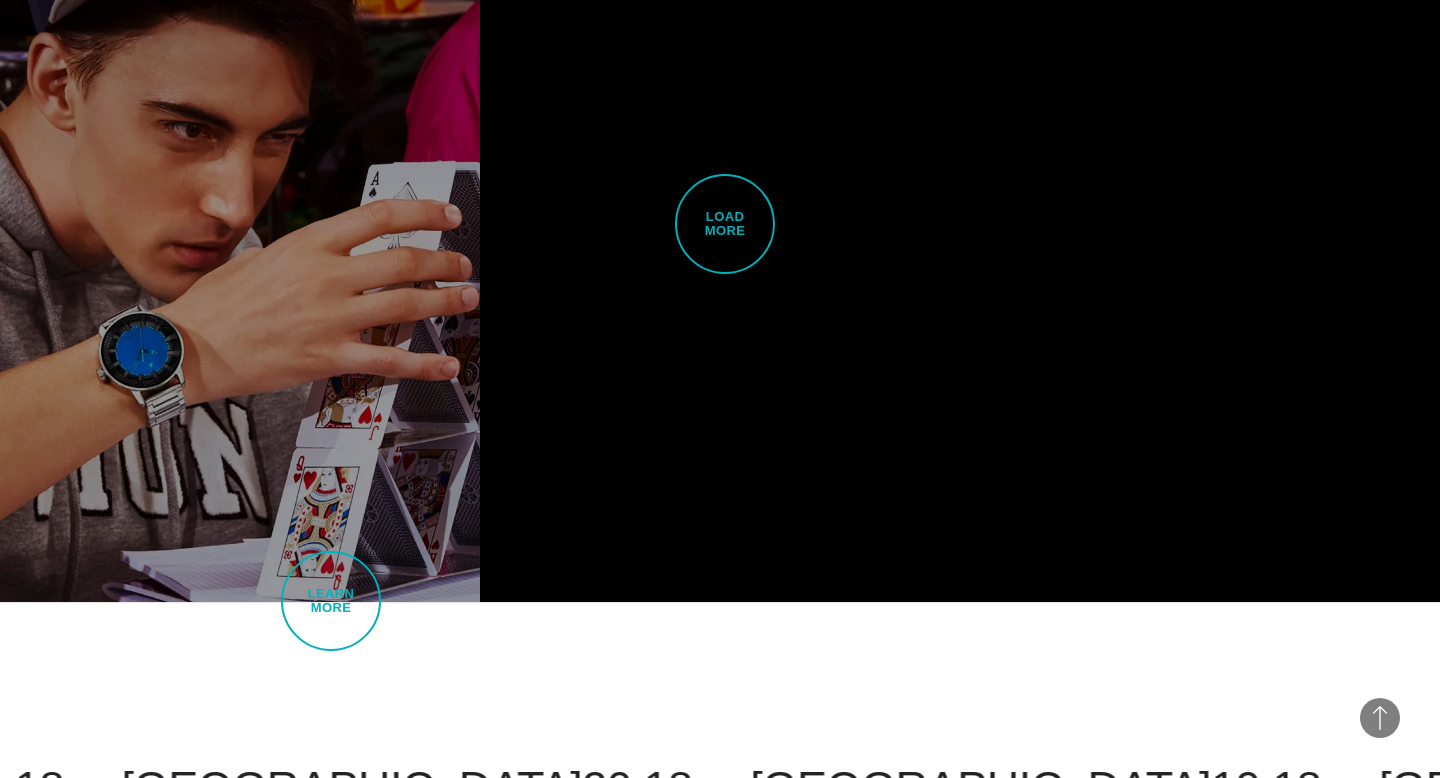 scroll, scrollTop: 17230, scrollLeft: 0, axis: vertical 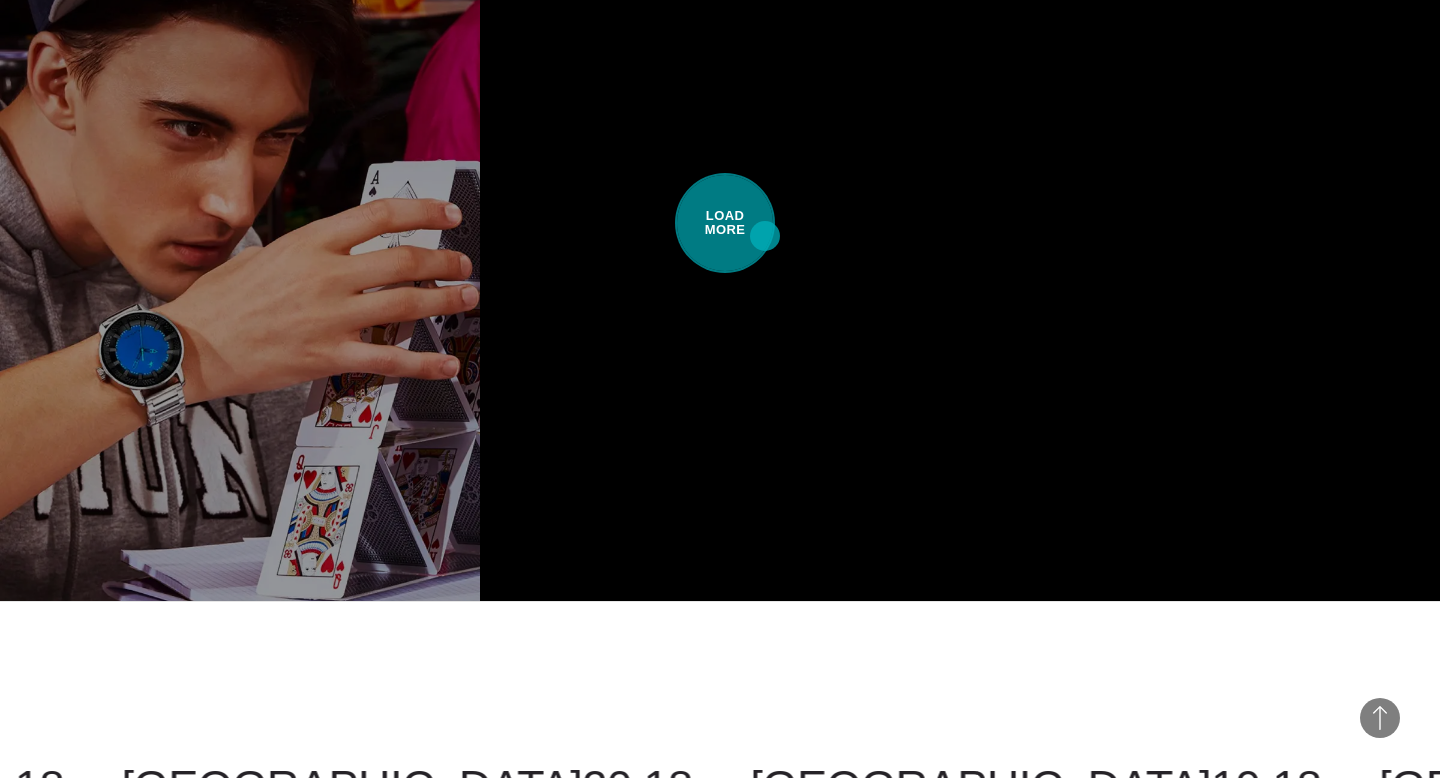 click on "Load More" at bounding box center [725, 223] 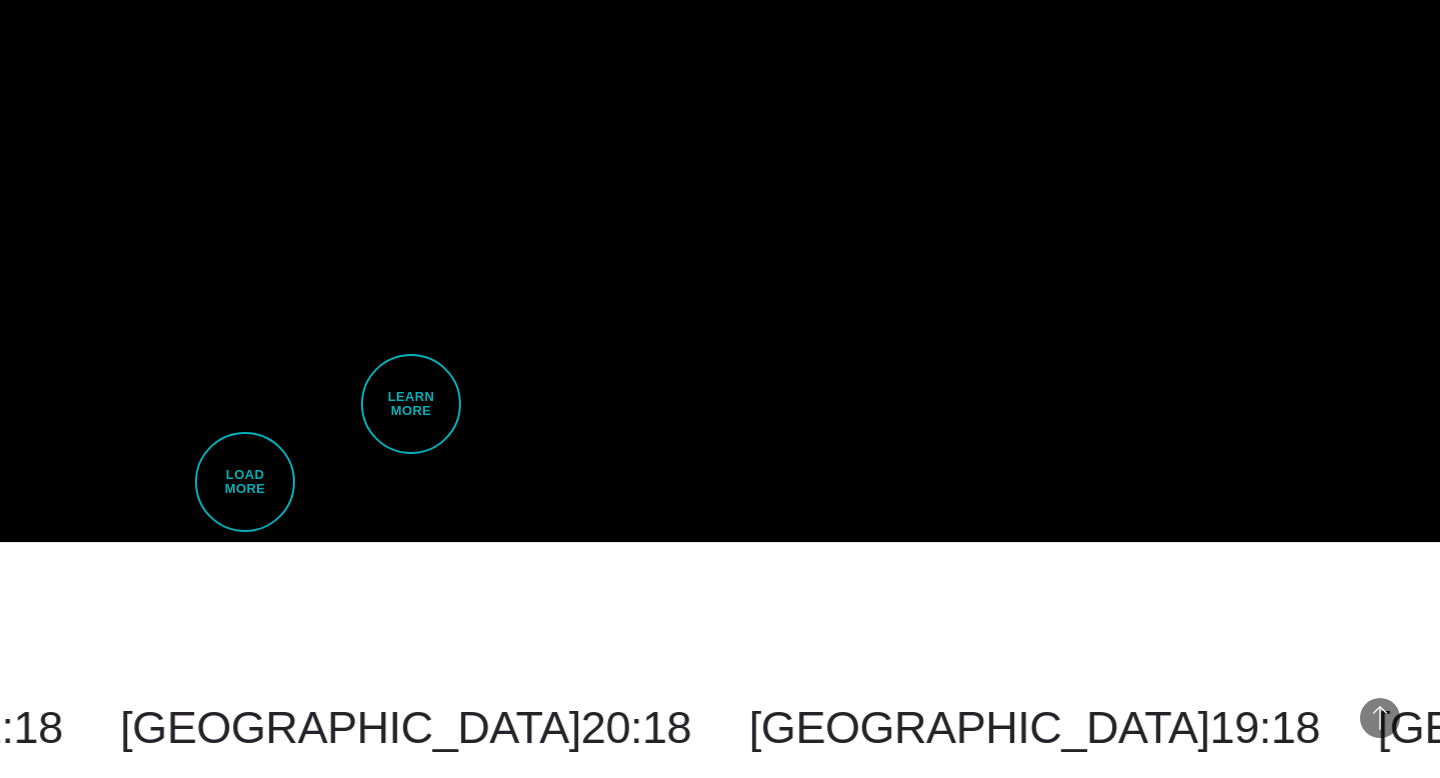 scroll, scrollTop: 20475, scrollLeft: 0, axis: vertical 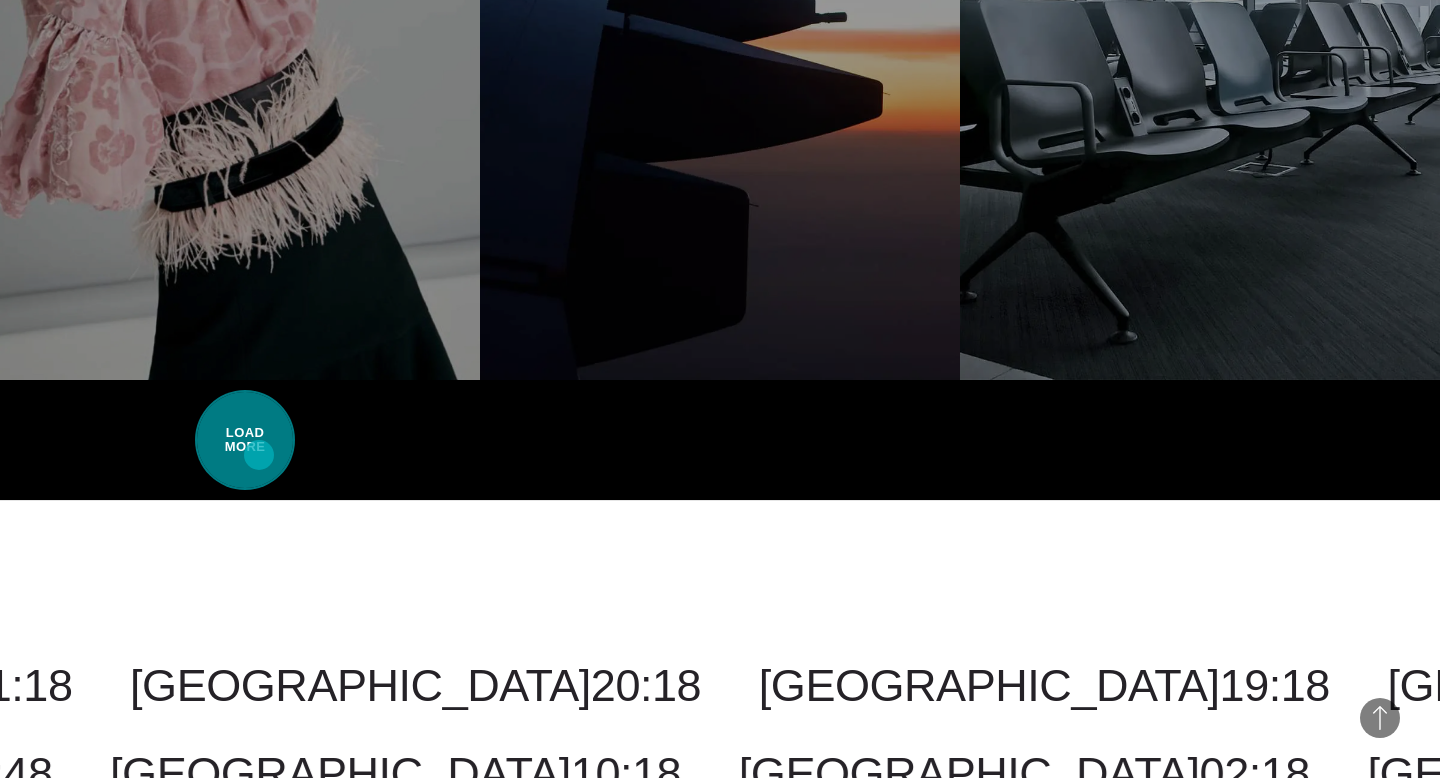 click on "Load More" at bounding box center [245, 440] 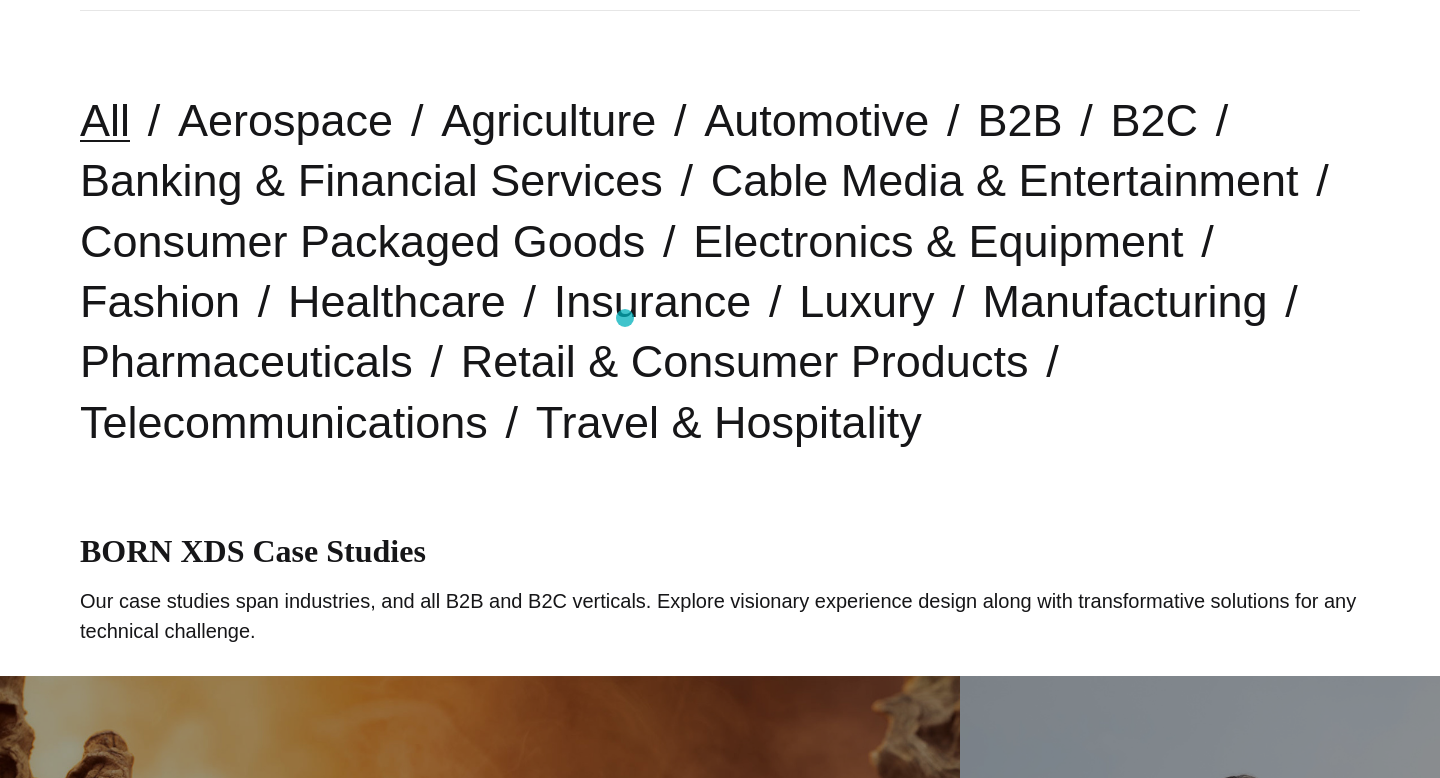 scroll, scrollTop: 562, scrollLeft: 0, axis: vertical 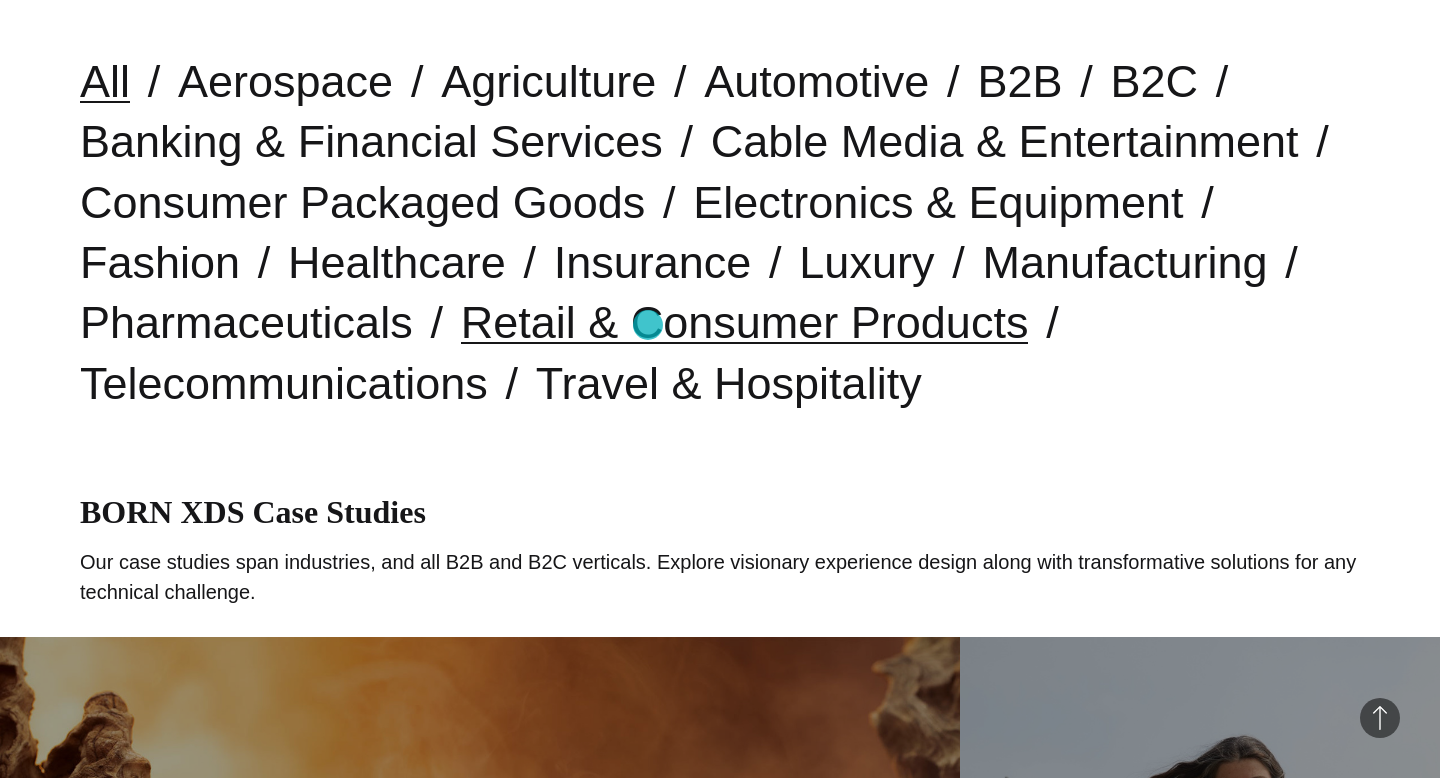 click on "Retail & Consumer Products" at bounding box center [745, 322] 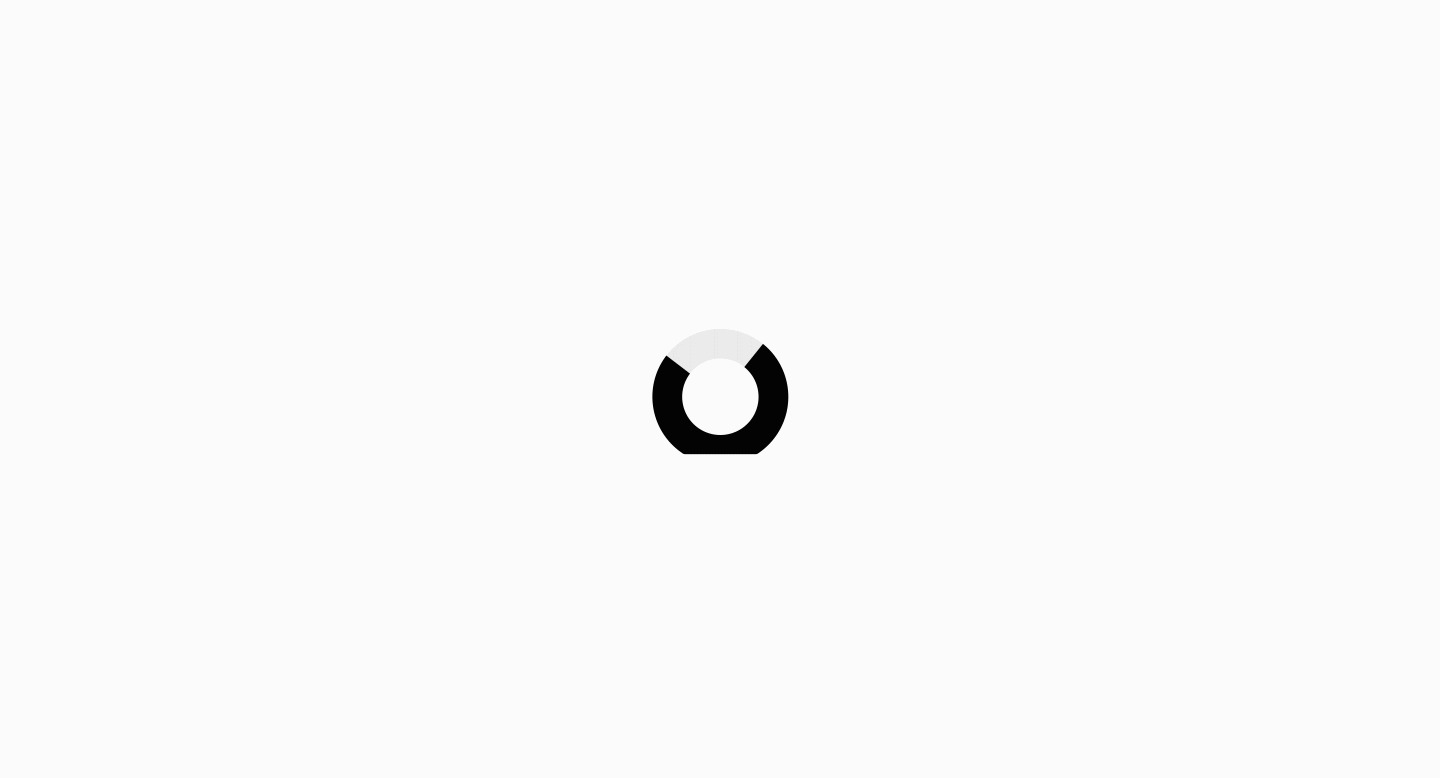 scroll, scrollTop: 0, scrollLeft: 0, axis: both 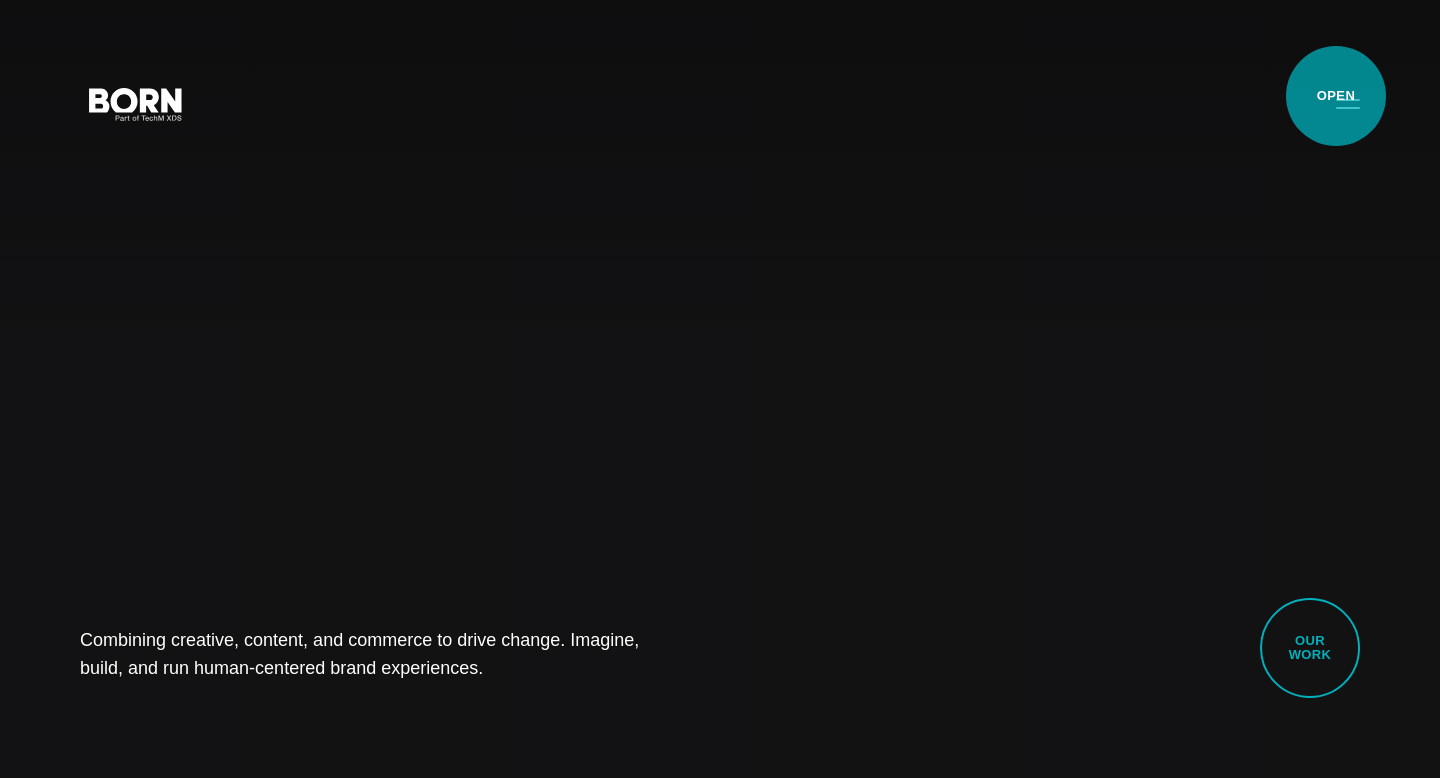 click on "Primary Menu" at bounding box center [1348, 103] 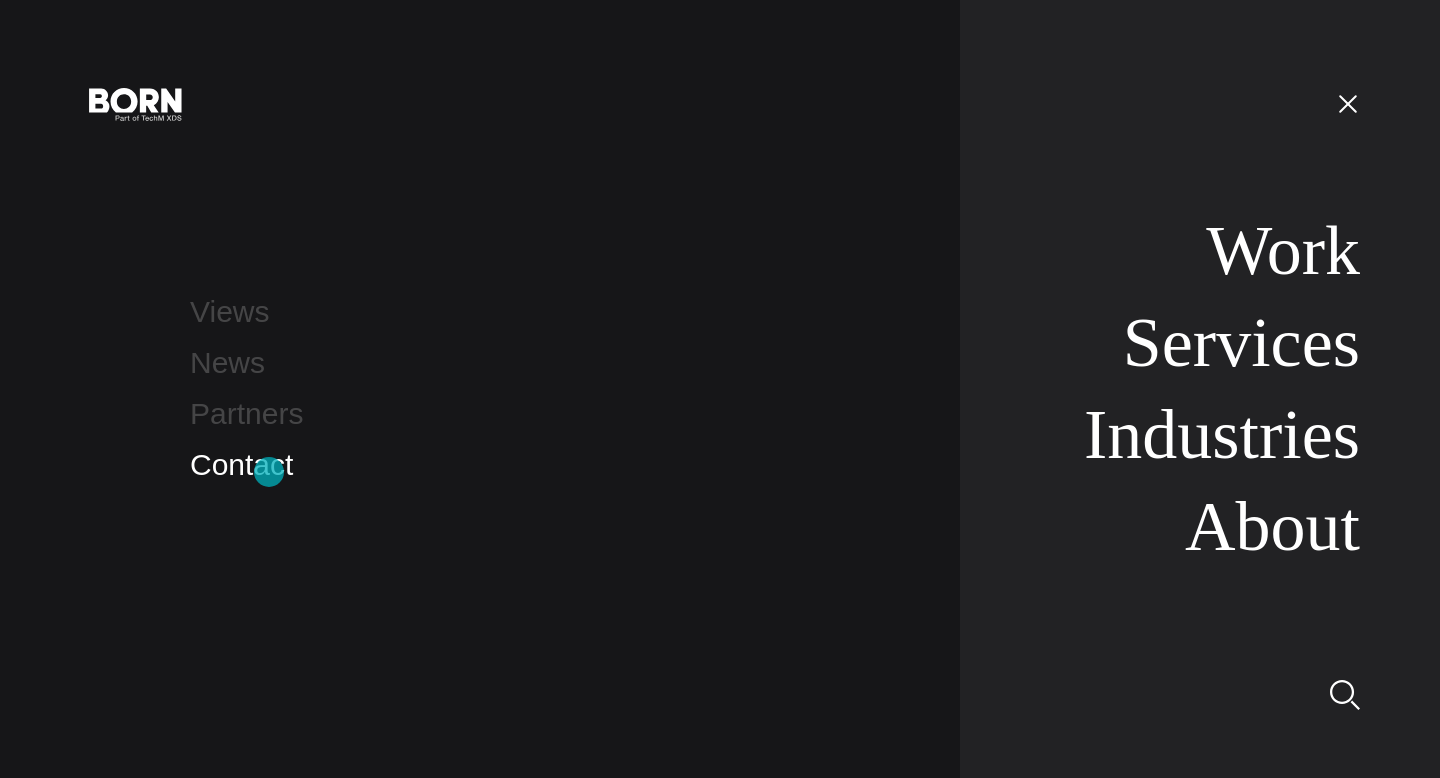 click on "Contact" at bounding box center [241, 464] 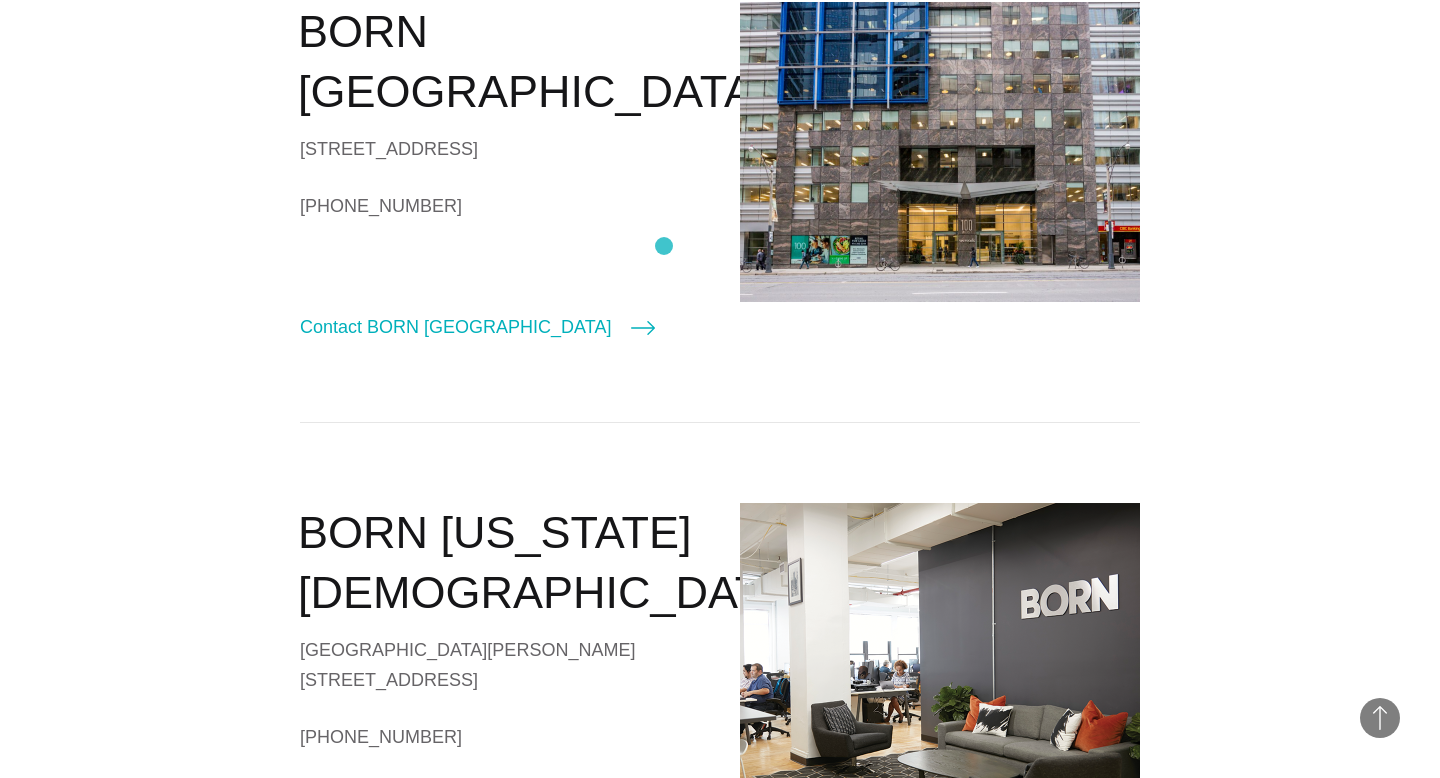 scroll, scrollTop: 1151, scrollLeft: 0, axis: vertical 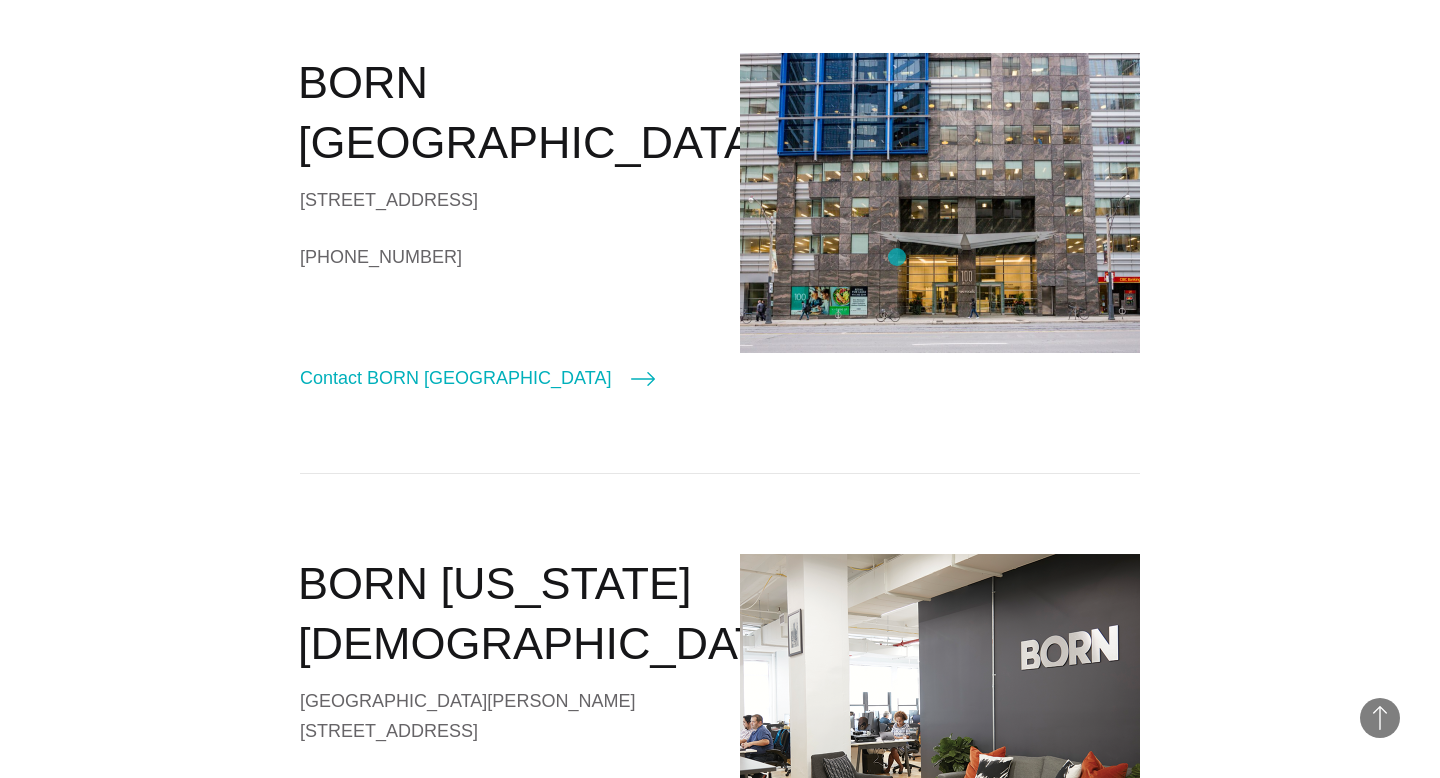 click at bounding box center (940, 203) 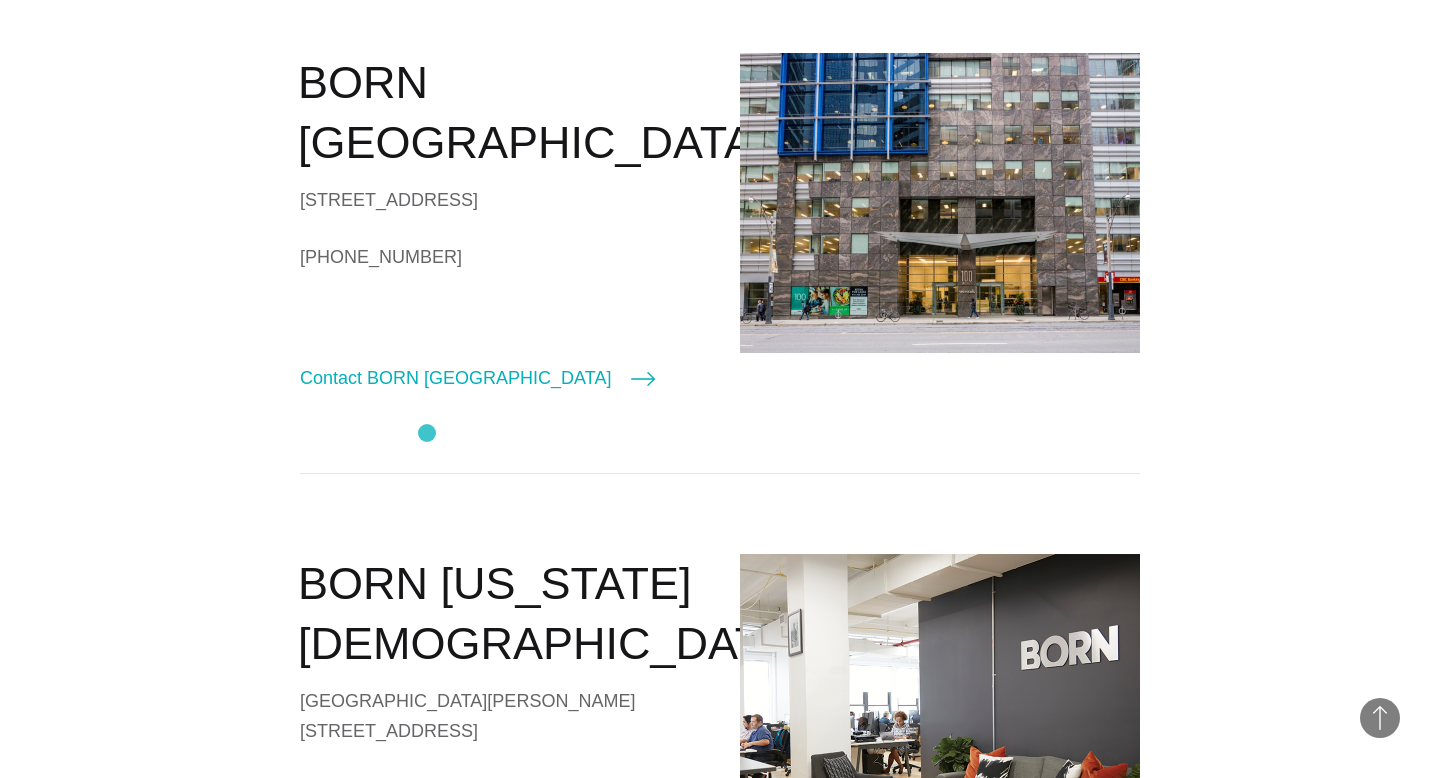 click on "BORN [GEOGRAPHIC_DATA]
[STREET_ADDRESS]
[PHONE_NUMBER]
Contact BORN [GEOGRAPHIC_DATA]" at bounding box center [720, 222] 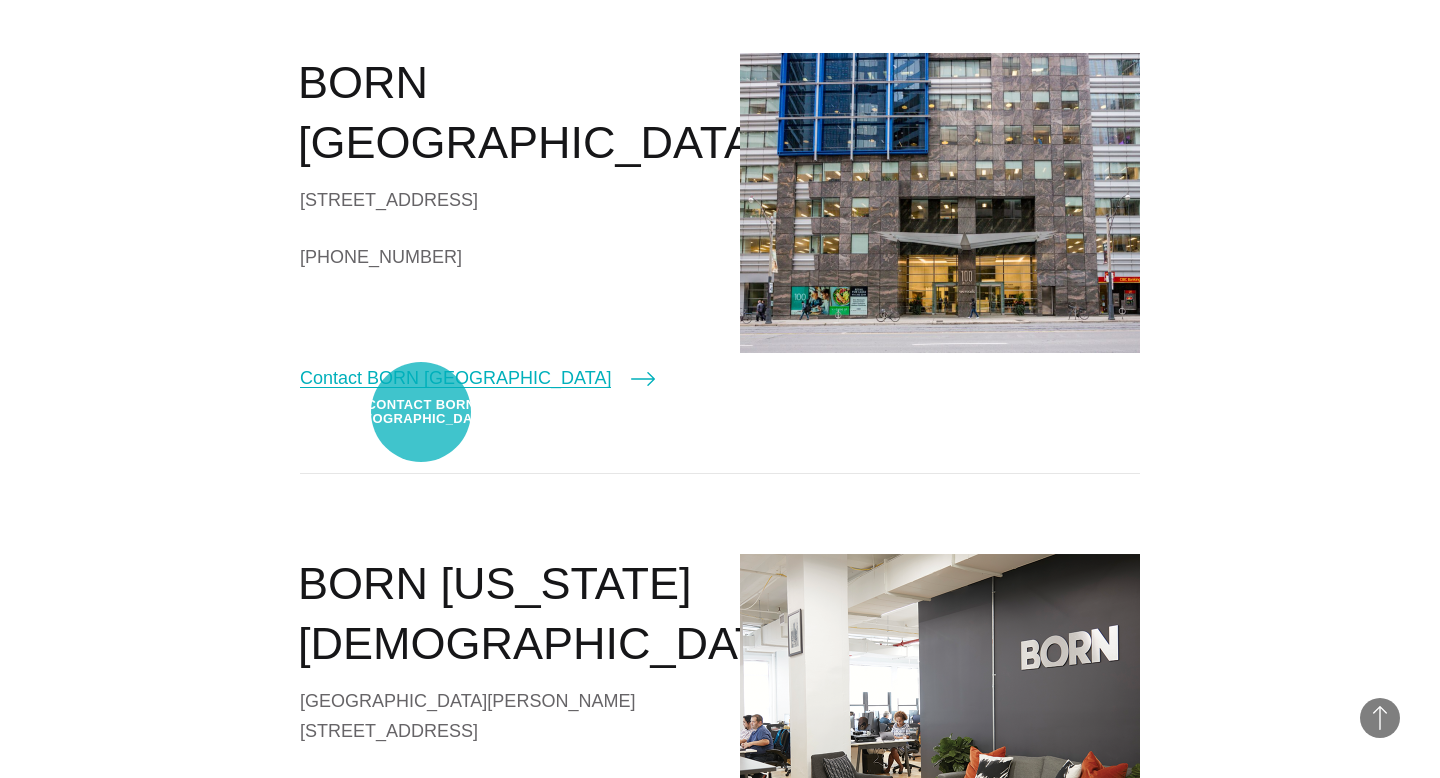 click on "Contact BORN [GEOGRAPHIC_DATA]" at bounding box center (477, 378) 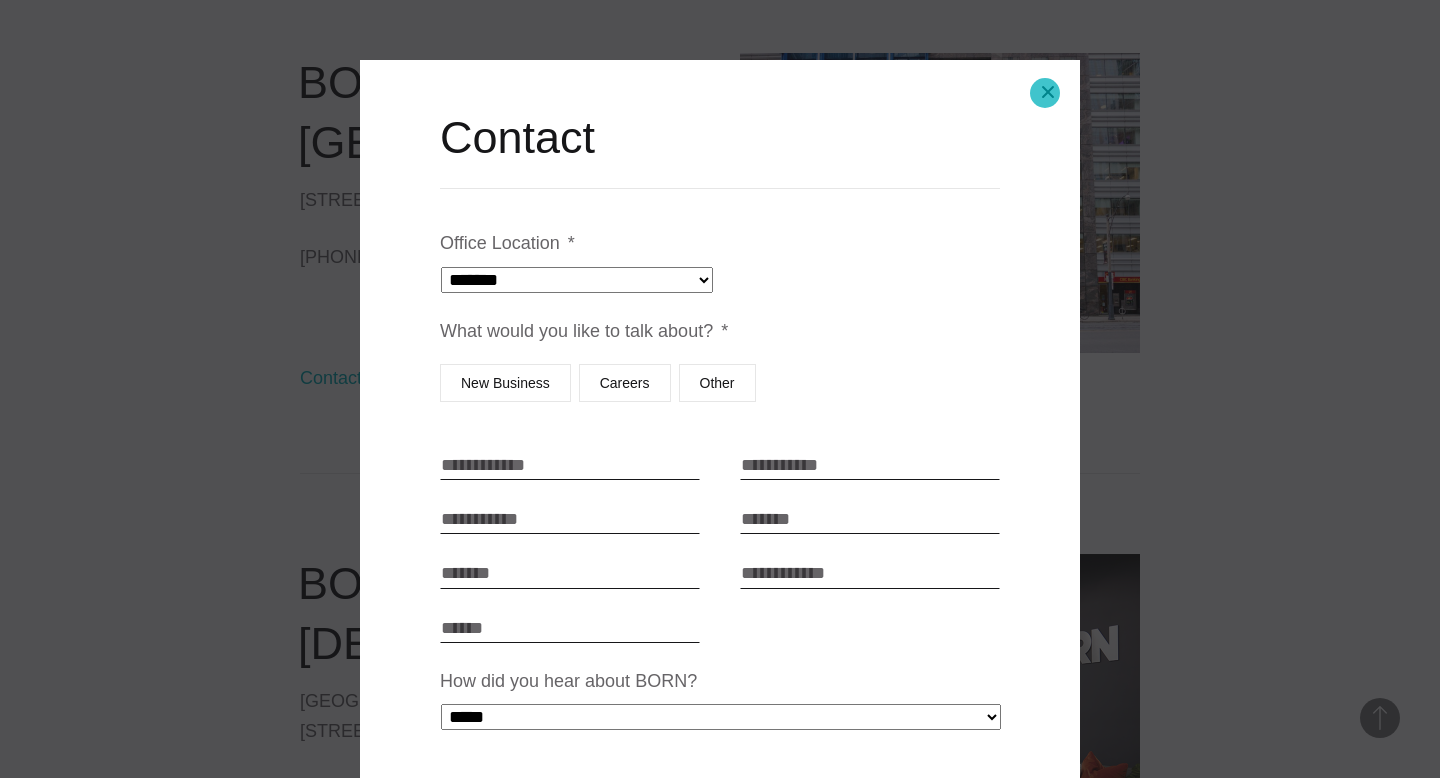 click on "Close modal" at bounding box center [1048, 92] 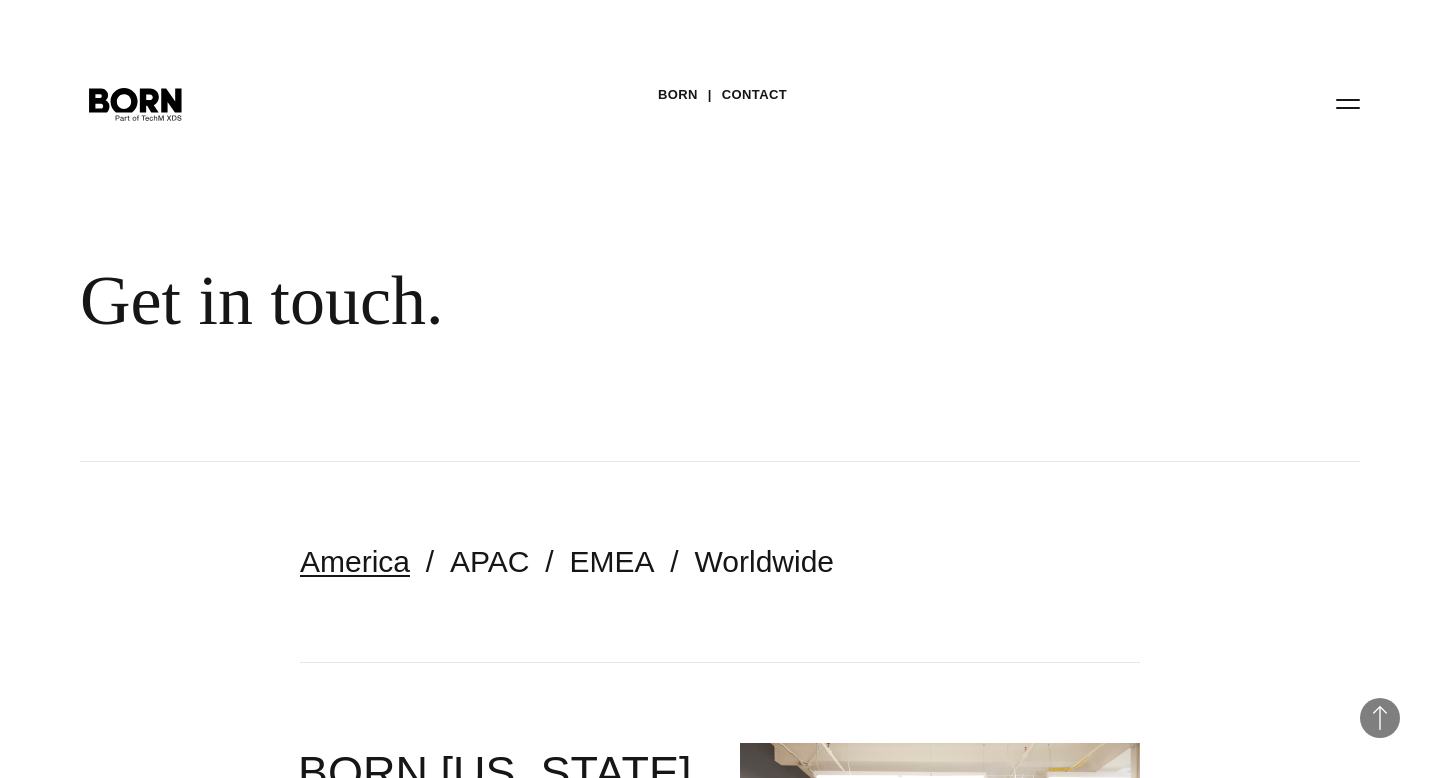 scroll, scrollTop: 1151, scrollLeft: 0, axis: vertical 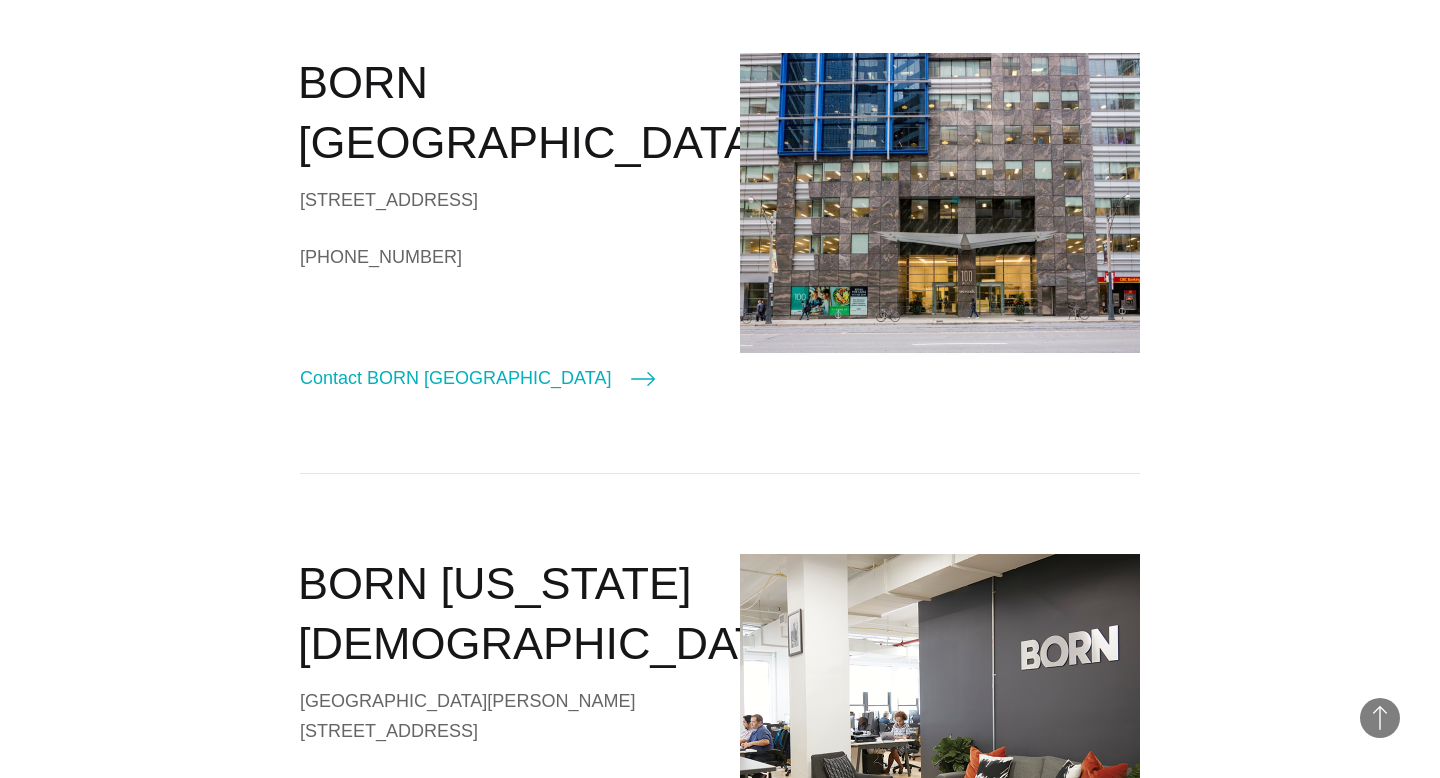 click at bounding box center (940, 203) 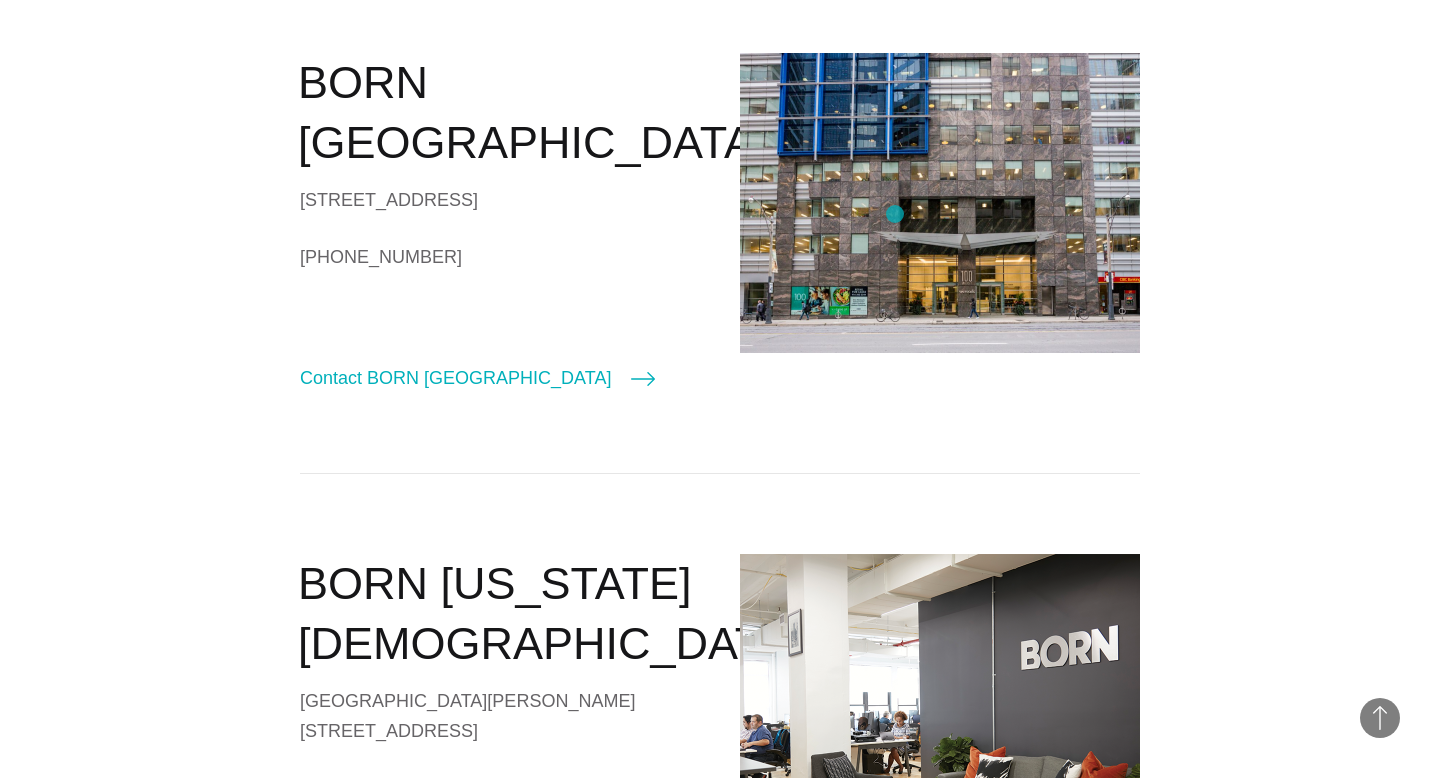 click at bounding box center (940, 203) 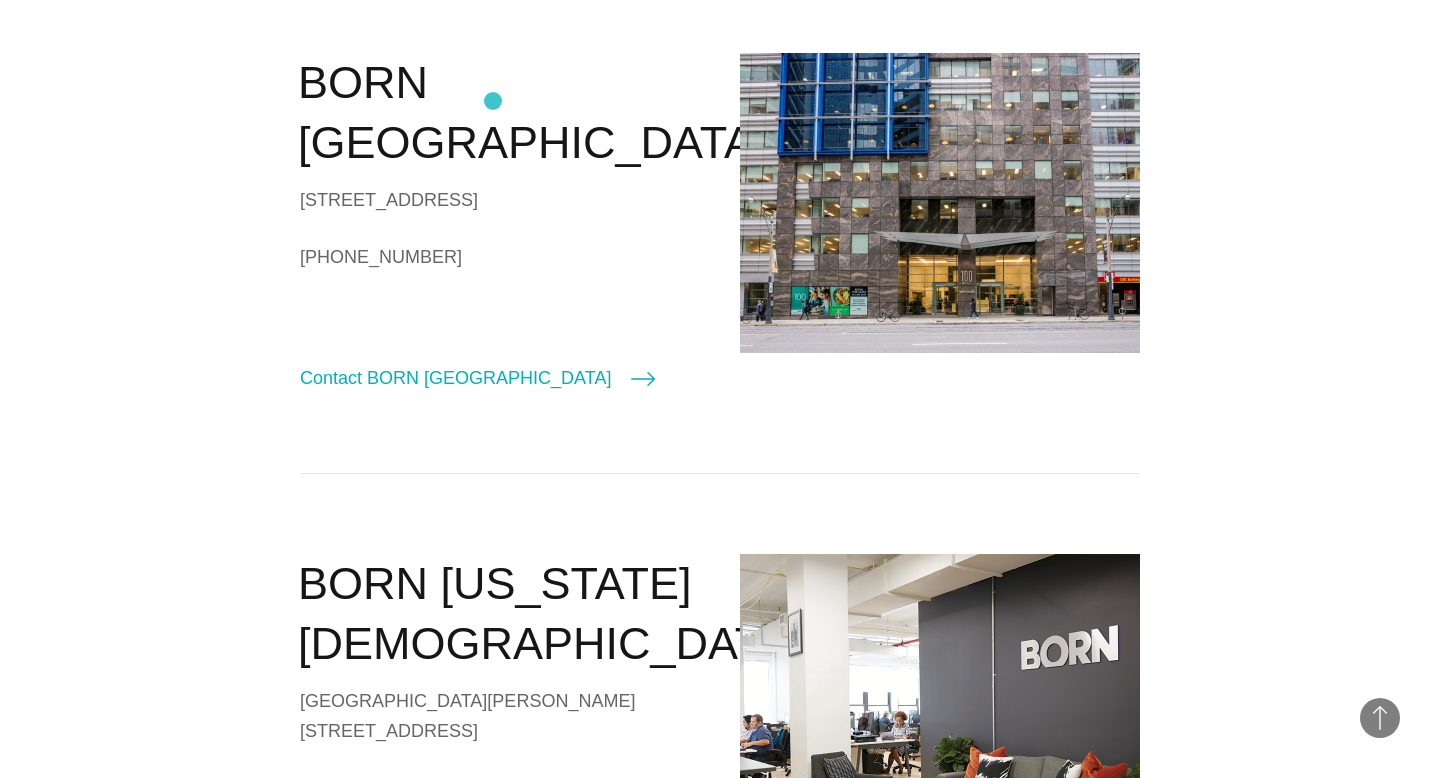 click on "BORN Toronto" at bounding box center [499, 113] 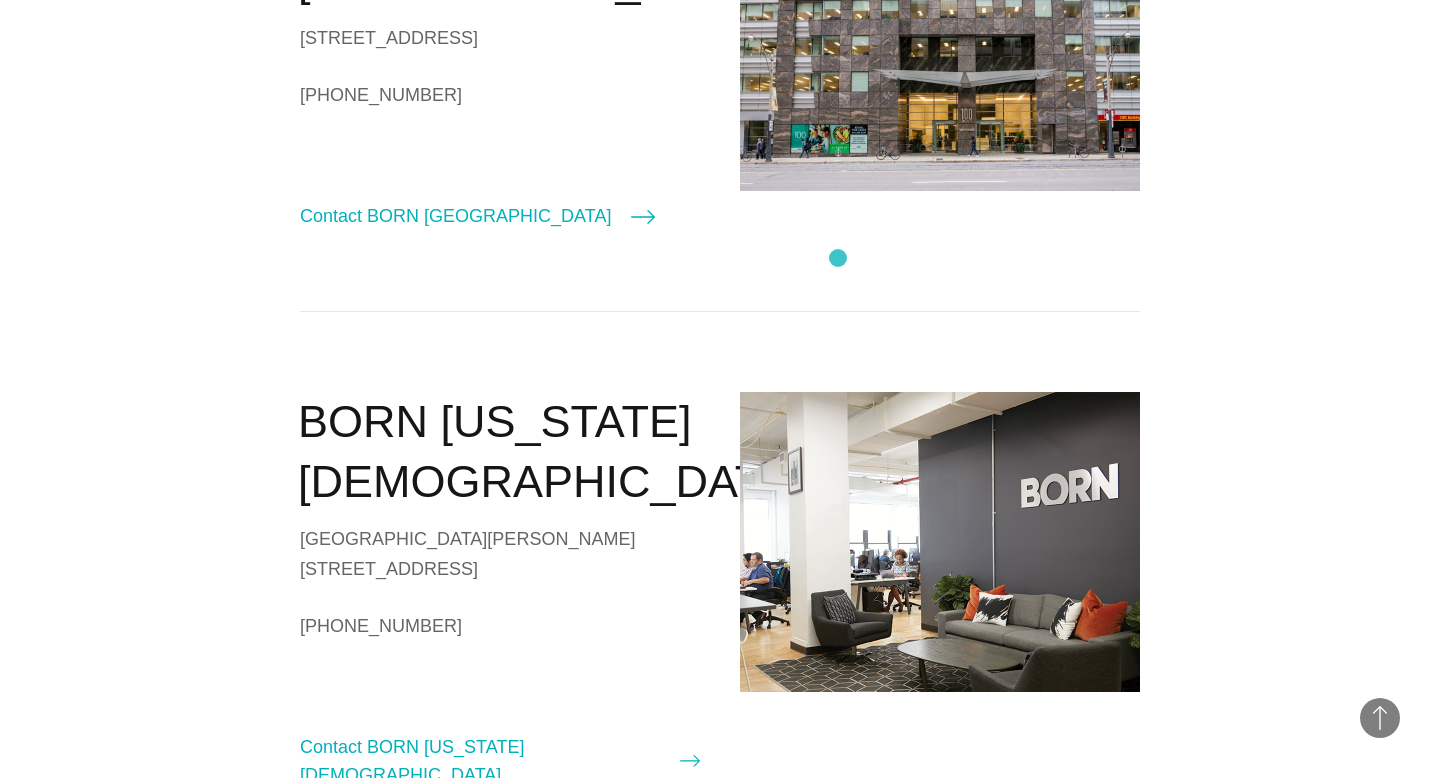 scroll, scrollTop: 1351, scrollLeft: 0, axis: vertical 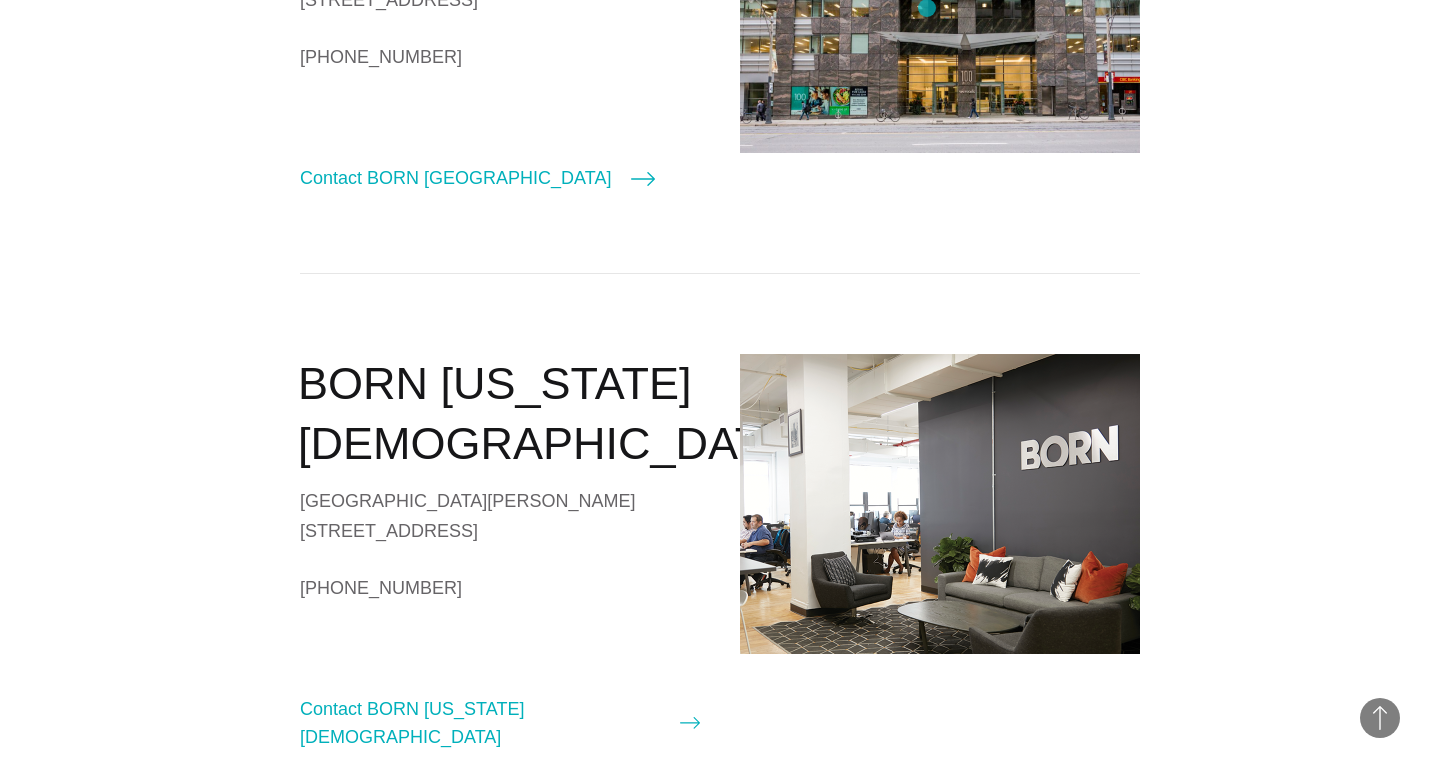click at bounding box center [940, 3] 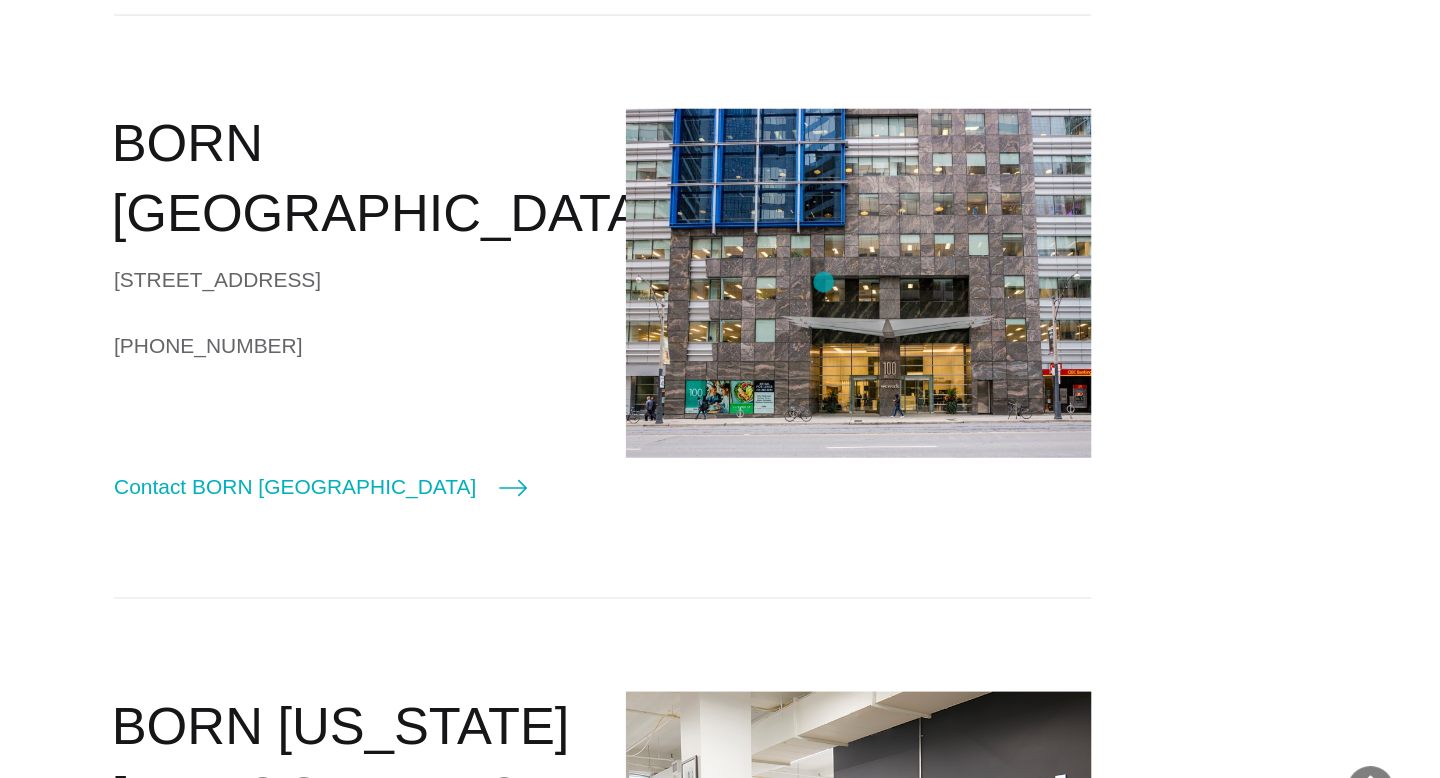 scroll, scrollTop: 1071, scrollLeft: 0, axis: vertical 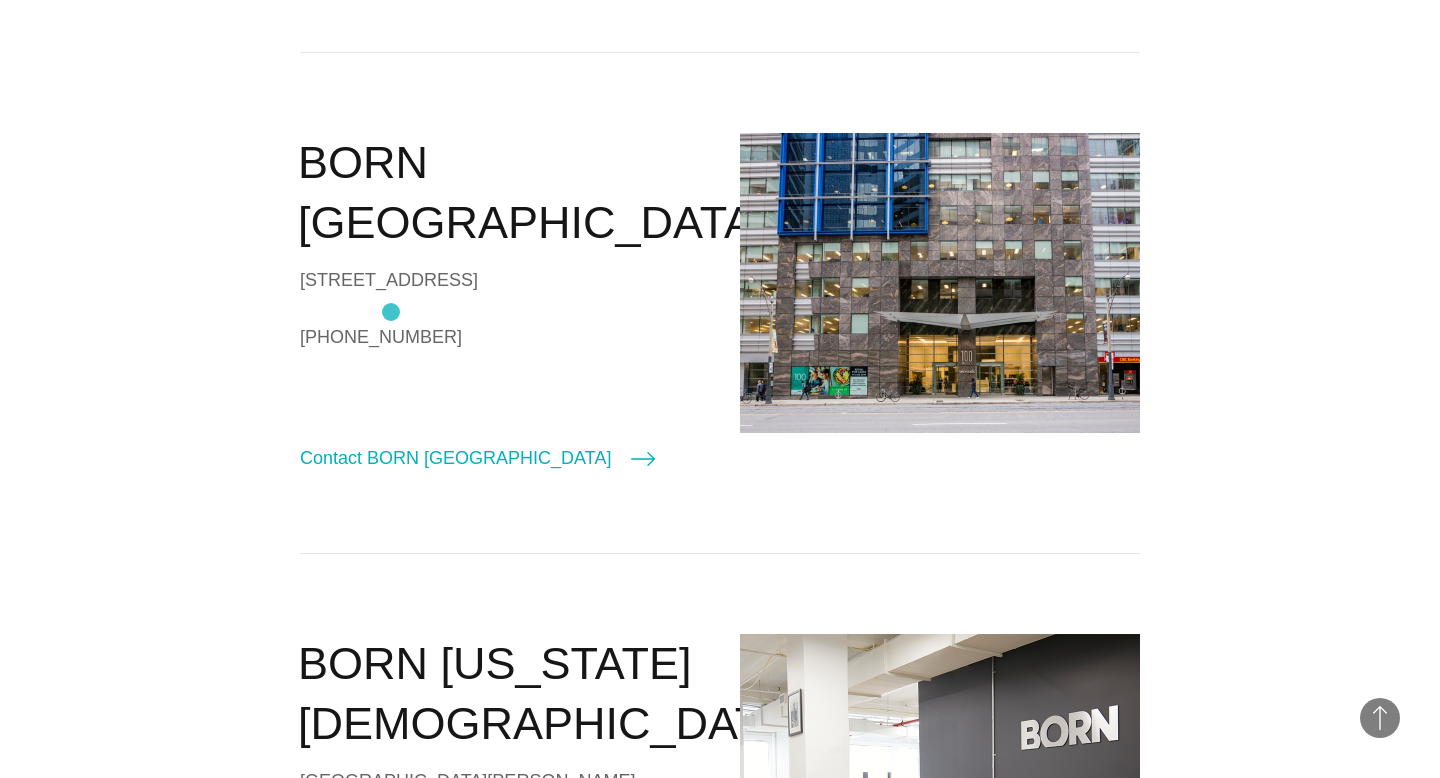 drag, startPoint x: 294, startPoint y: 223, endPoint x: 392, endPoint y: 313, distance: 133.05638 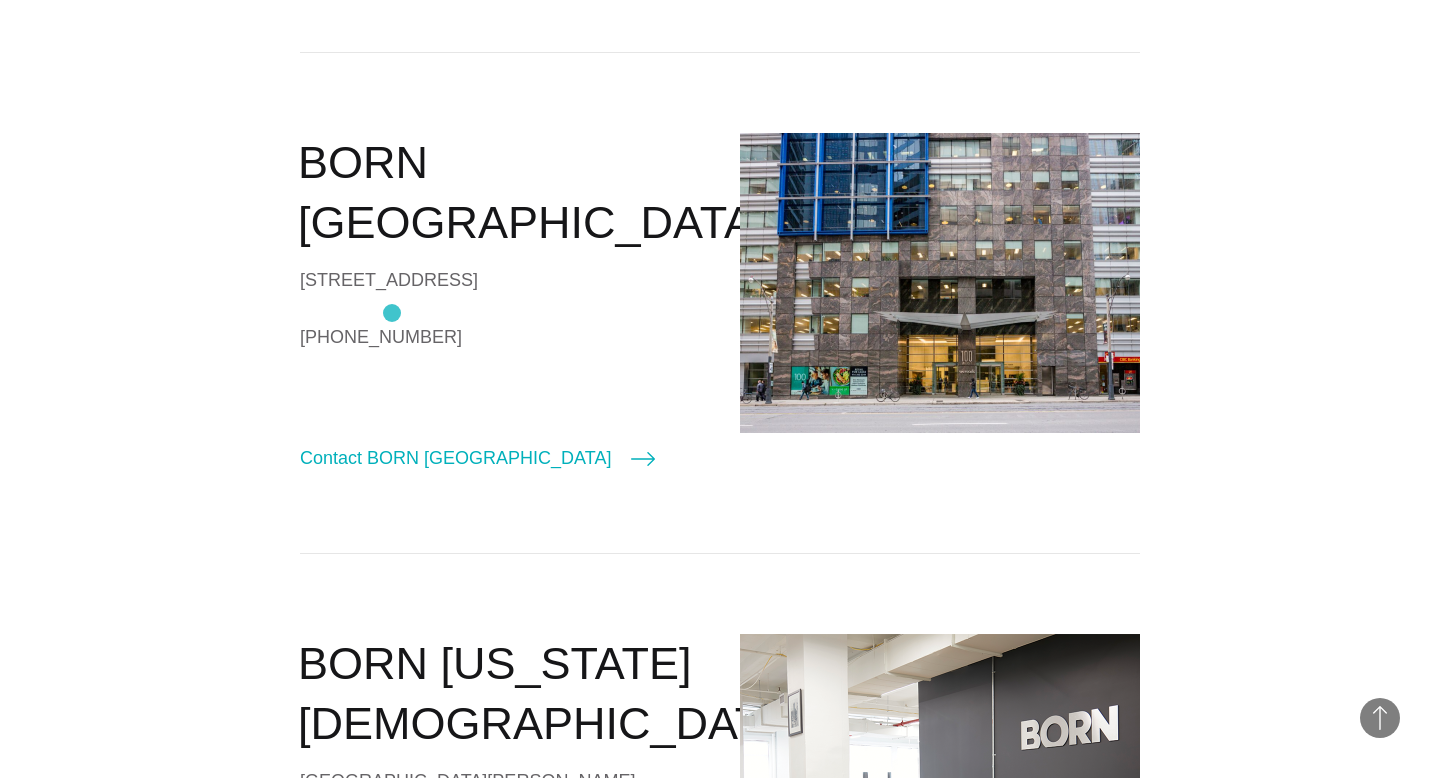 copy on "40 King St. West
WeWork 41st Floor
Toronto, ON, M5H 372
Canada" 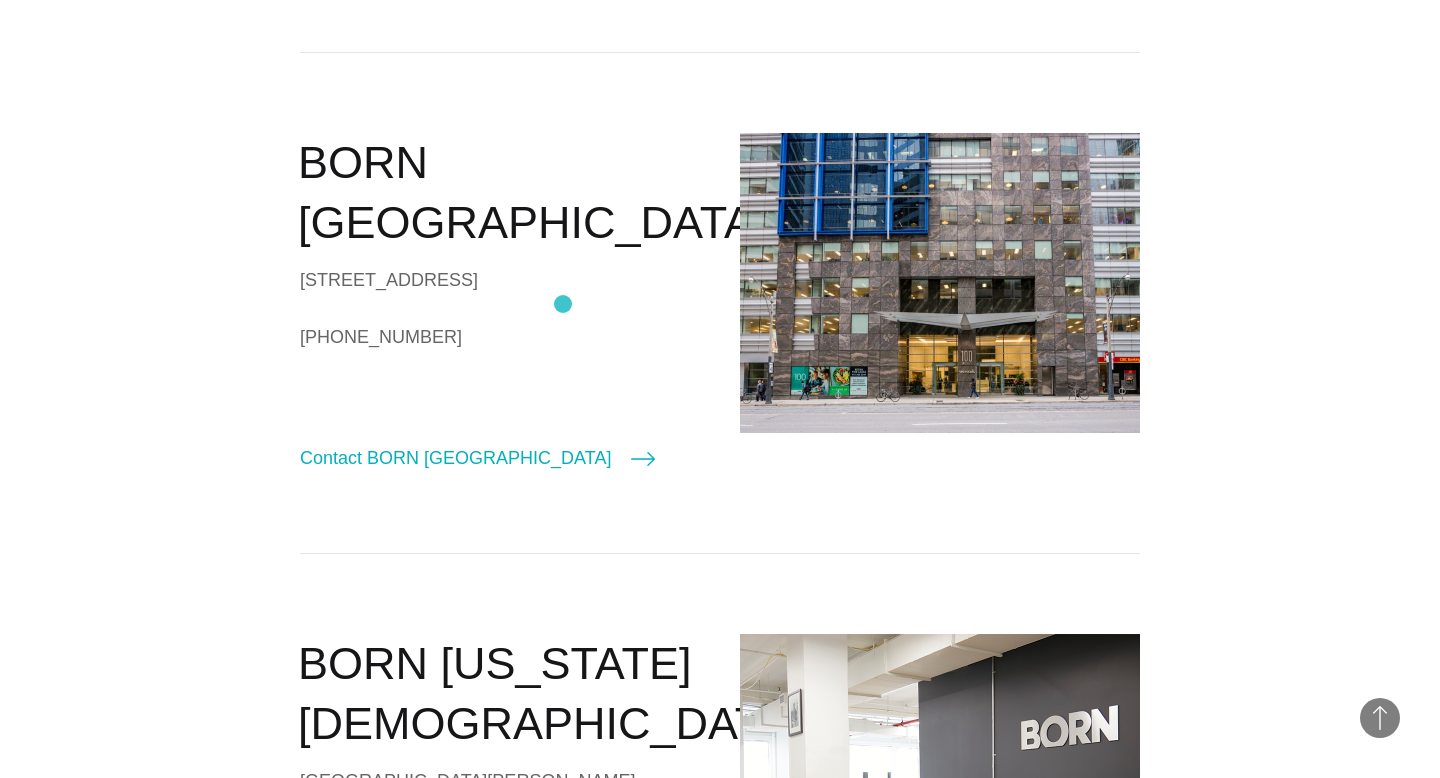 scroll, scrollTop: 1082, scrollLeft: 0, axis: vertical 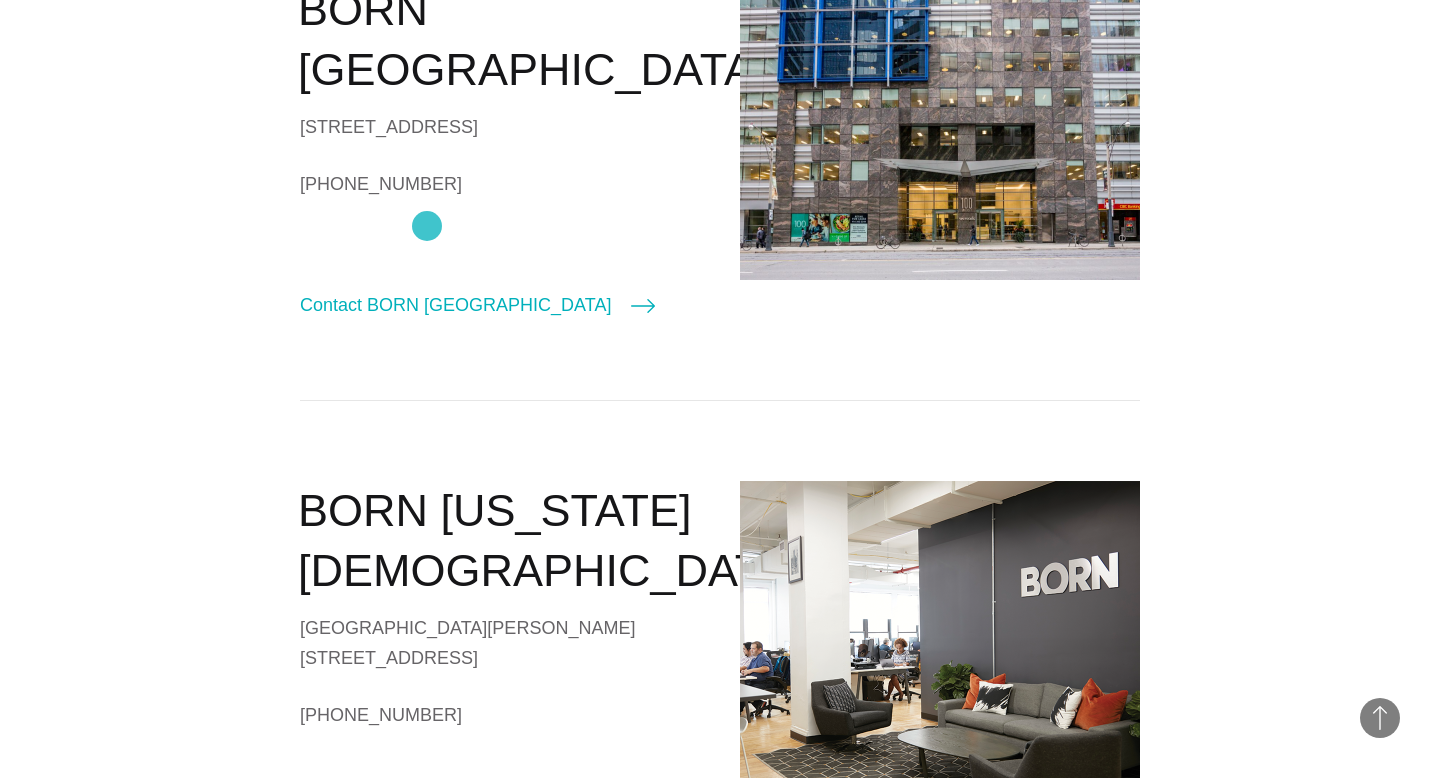 click on "[PHONE_NUMBER]" at bounding box center [500, 184] 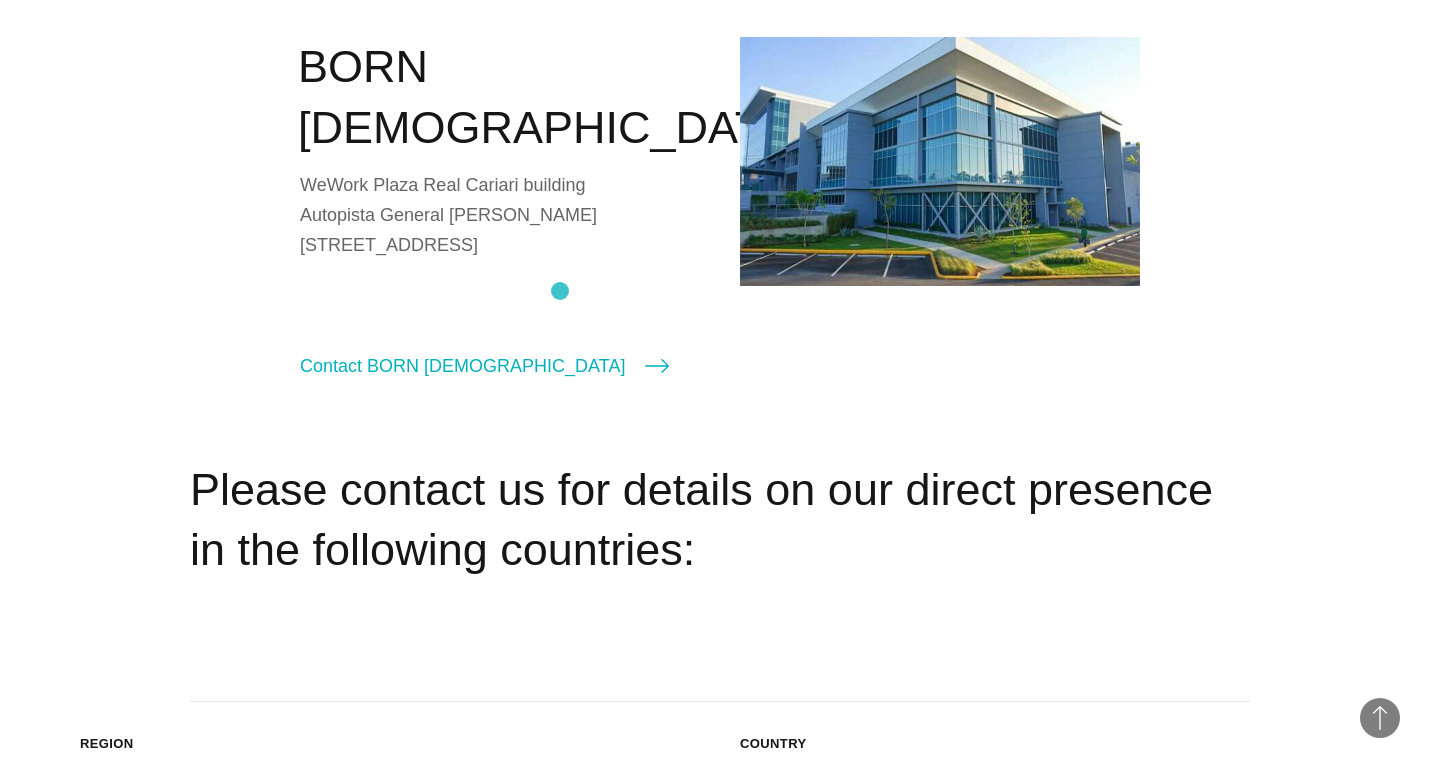 scroll, scrollTop: 2730, scrollLeft: 0, axis: vertical 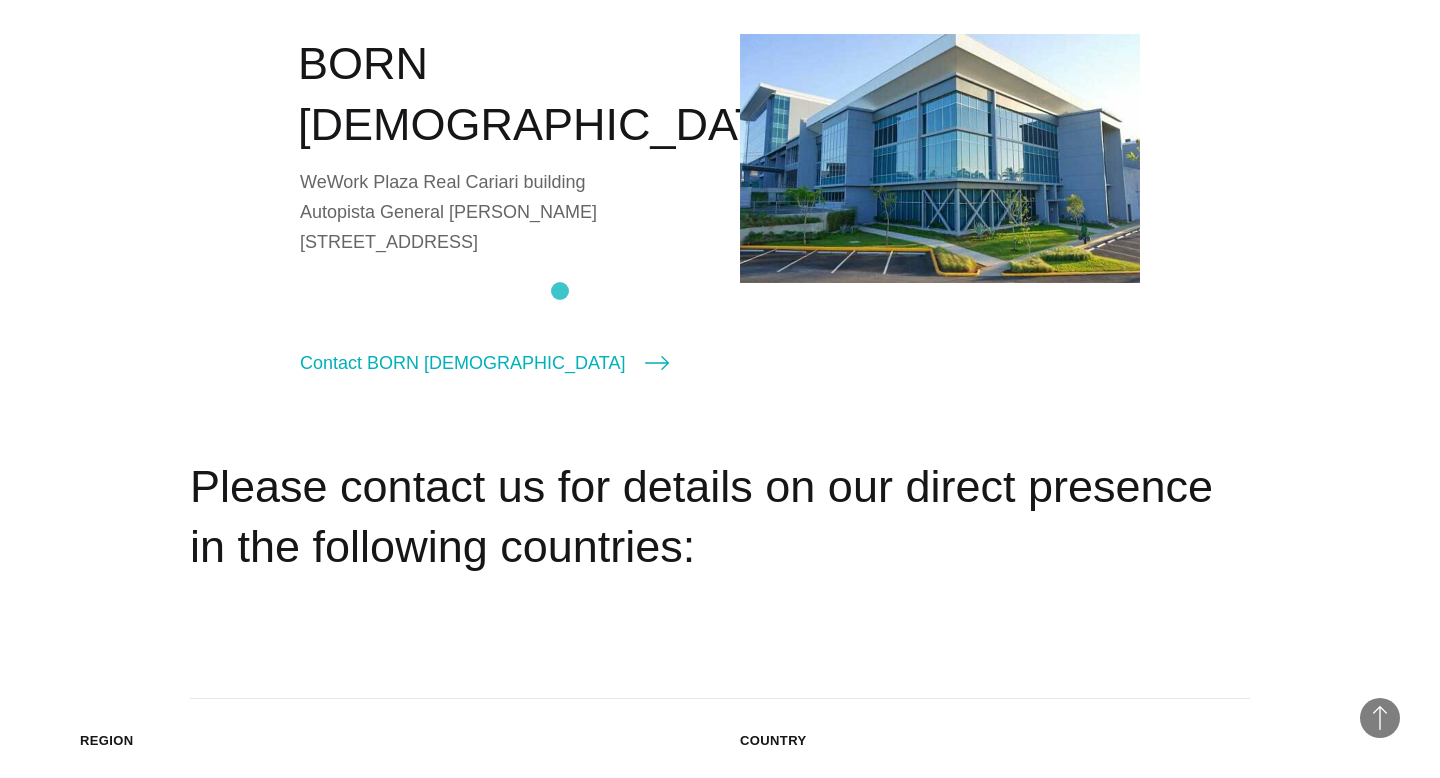 click on "BORN [DEMOGRAPHIC_DATA]
WeWork Plaza Real Cariari building
Autopista General [PERSON_NAME] 111
Office# 05-[GEOGRAPHIC_DATA], [GEOGRAPHIC_DATA] – 40703
Contact BORN [DEMOGRAPHIC_DATA]" at bounding box center (500, 205) 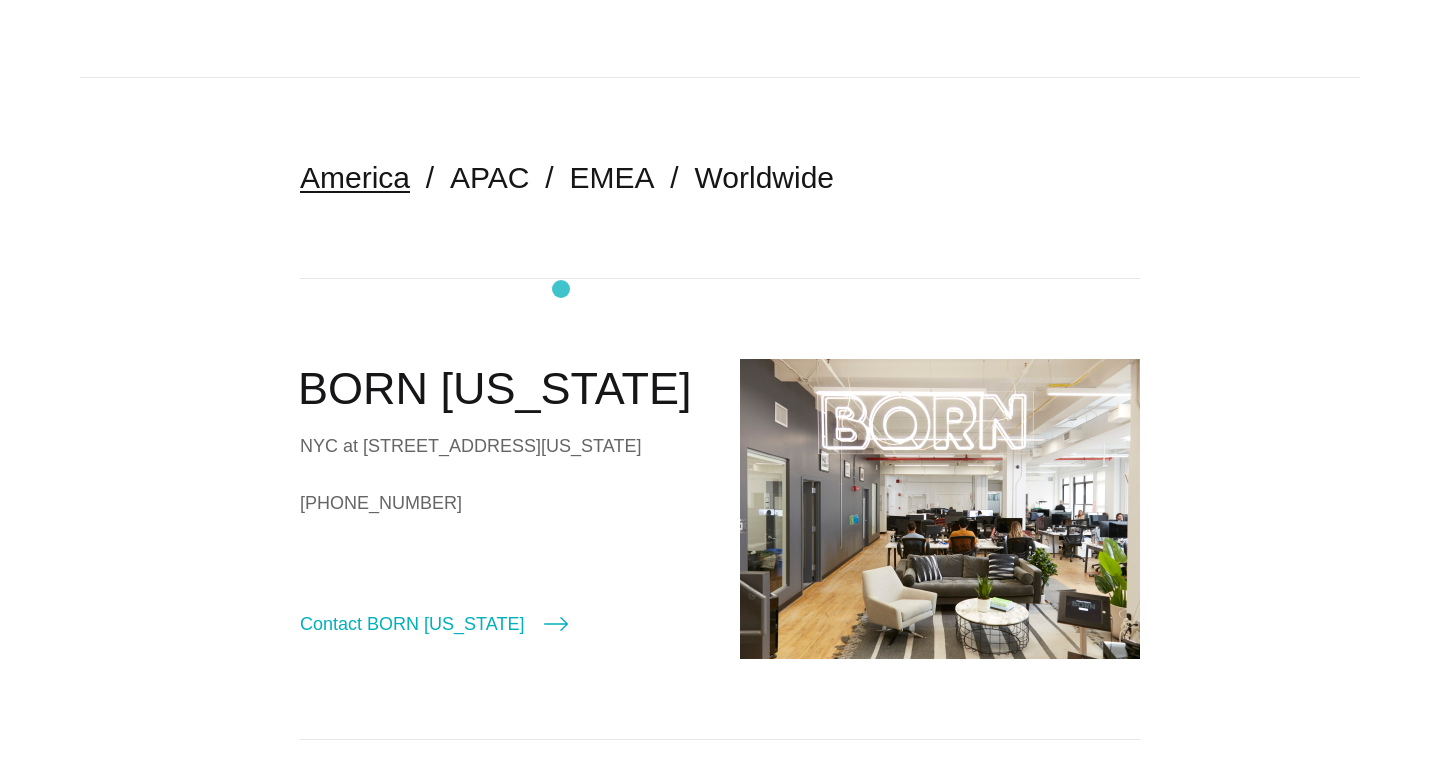 scroll, scrollTop: 0, scrollLeft: 0, axis: both 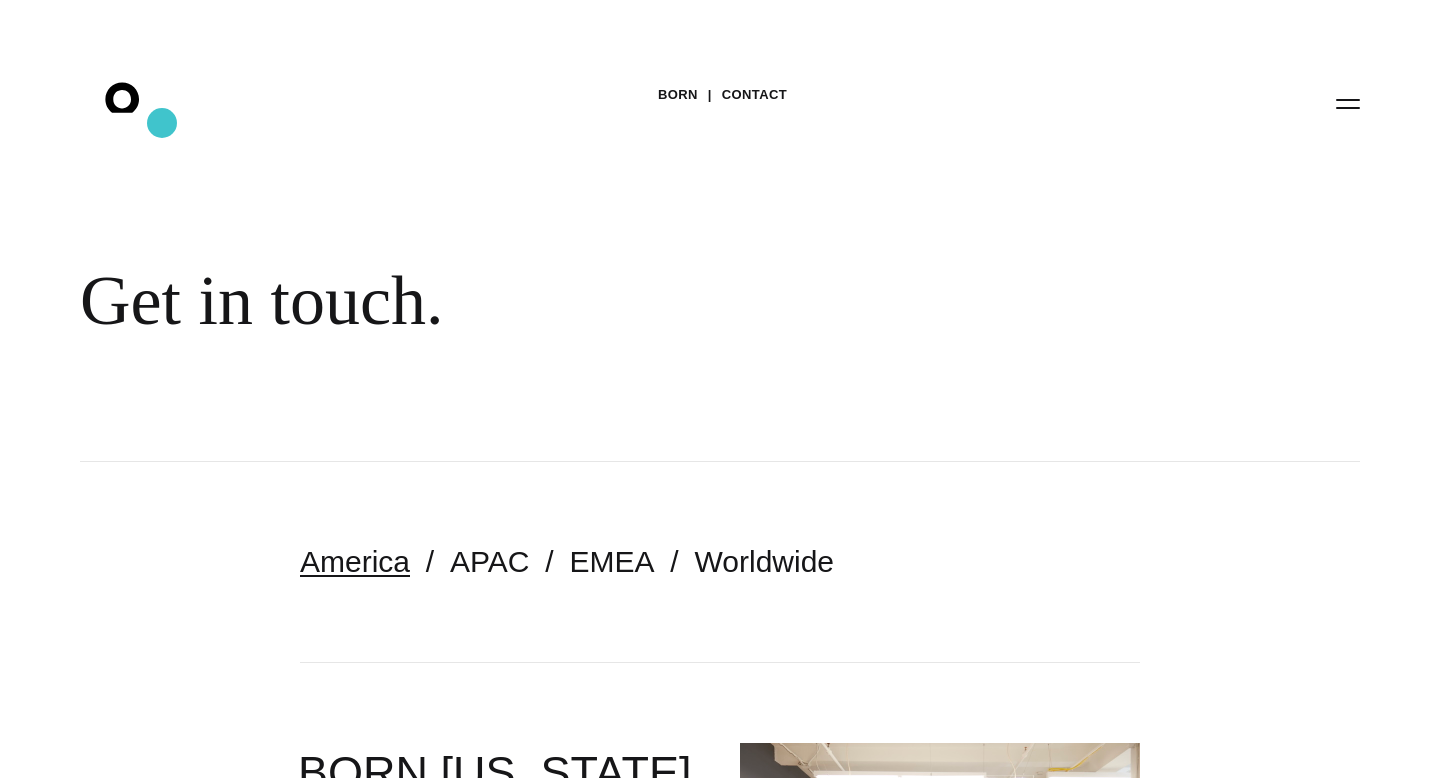 click on ".st0{display:none;}
.st1{display:inline;}
.st2{font-family:'HelveticaNeue-Medium';}
.st3{font-size:22.3355px;}
.st4{fill:#FFFFFF;}
.st5{fill:#CCCCCB;}
.st6{display:inline;fill:#FFFFFF;}" 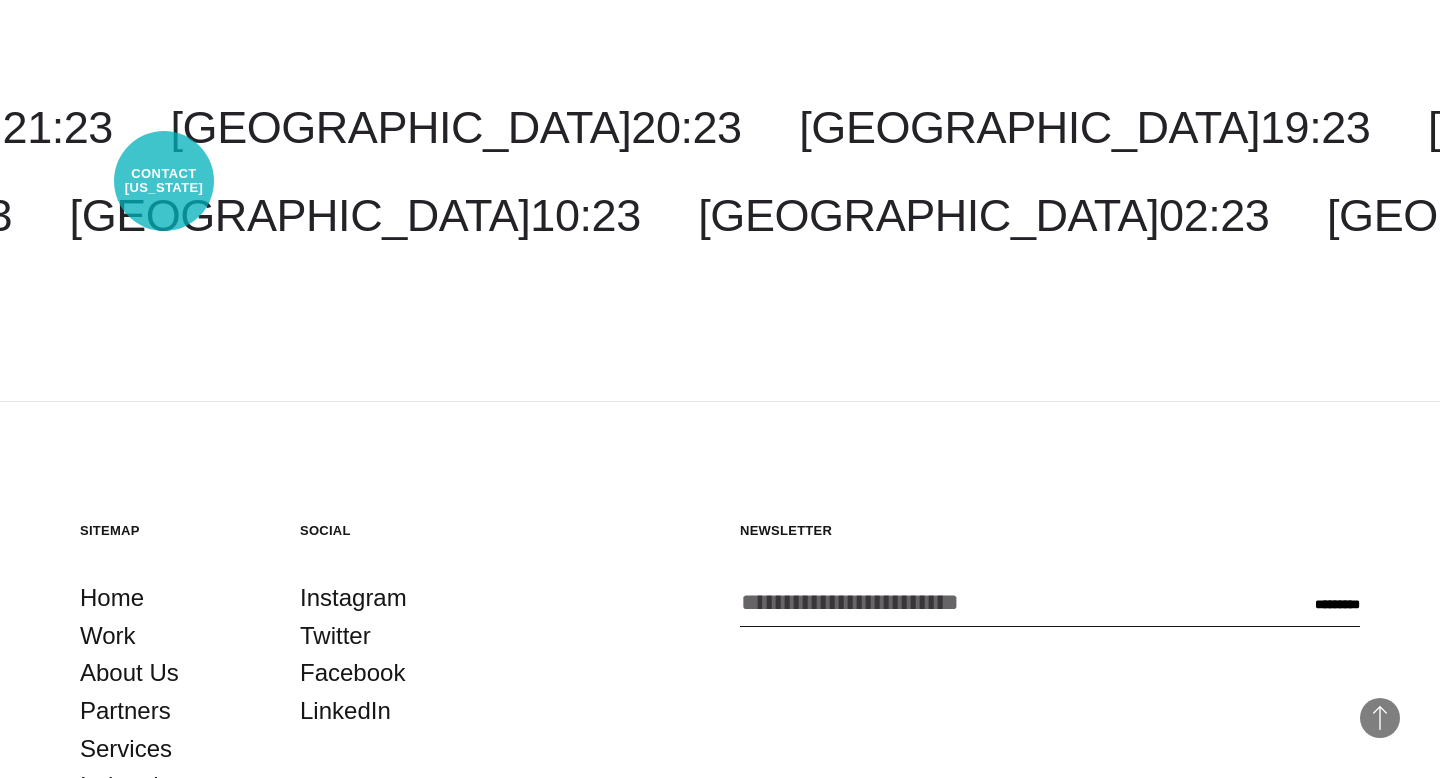 scroll, scrollTop: 5658, scrollLeft: 0, axis: vertical 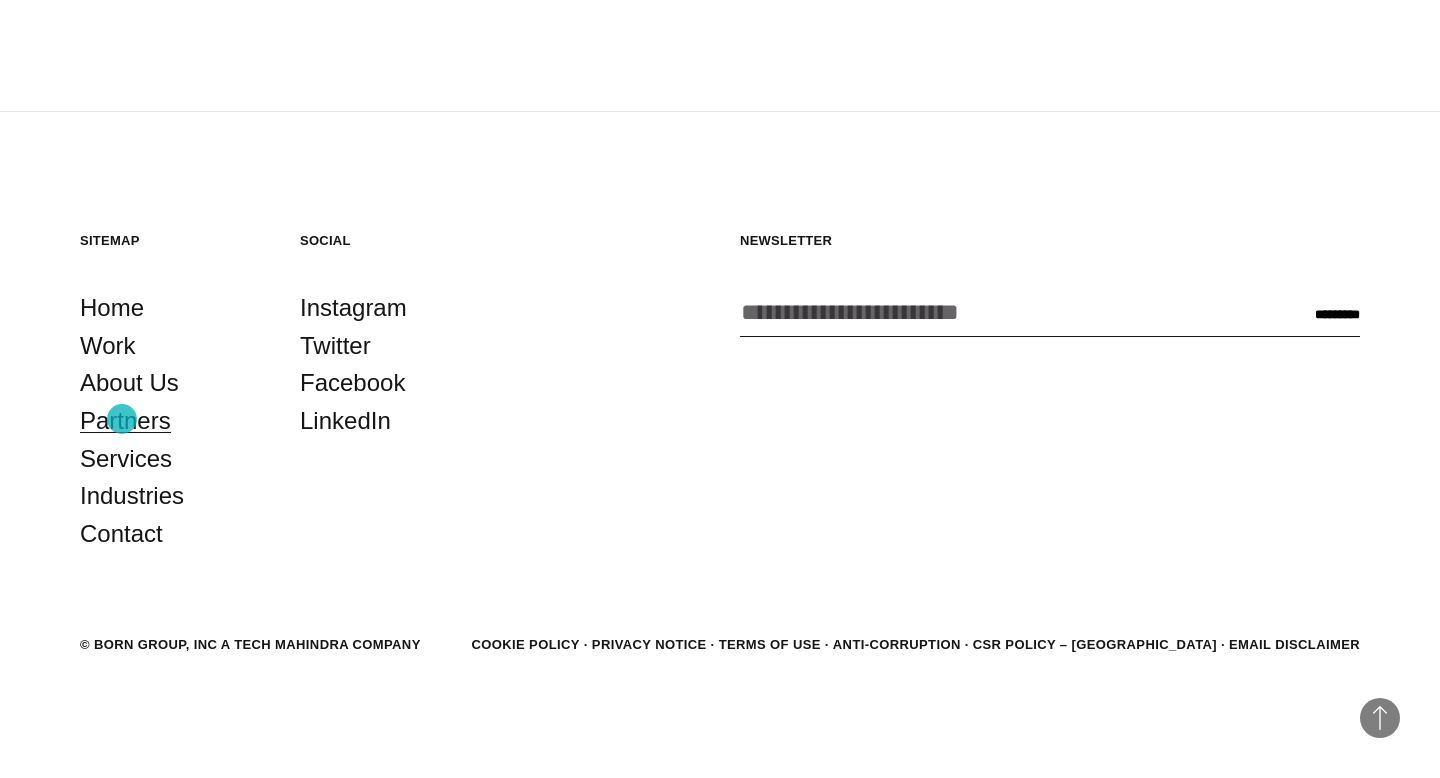 click on "Partners" at bounding box center (125, 421) 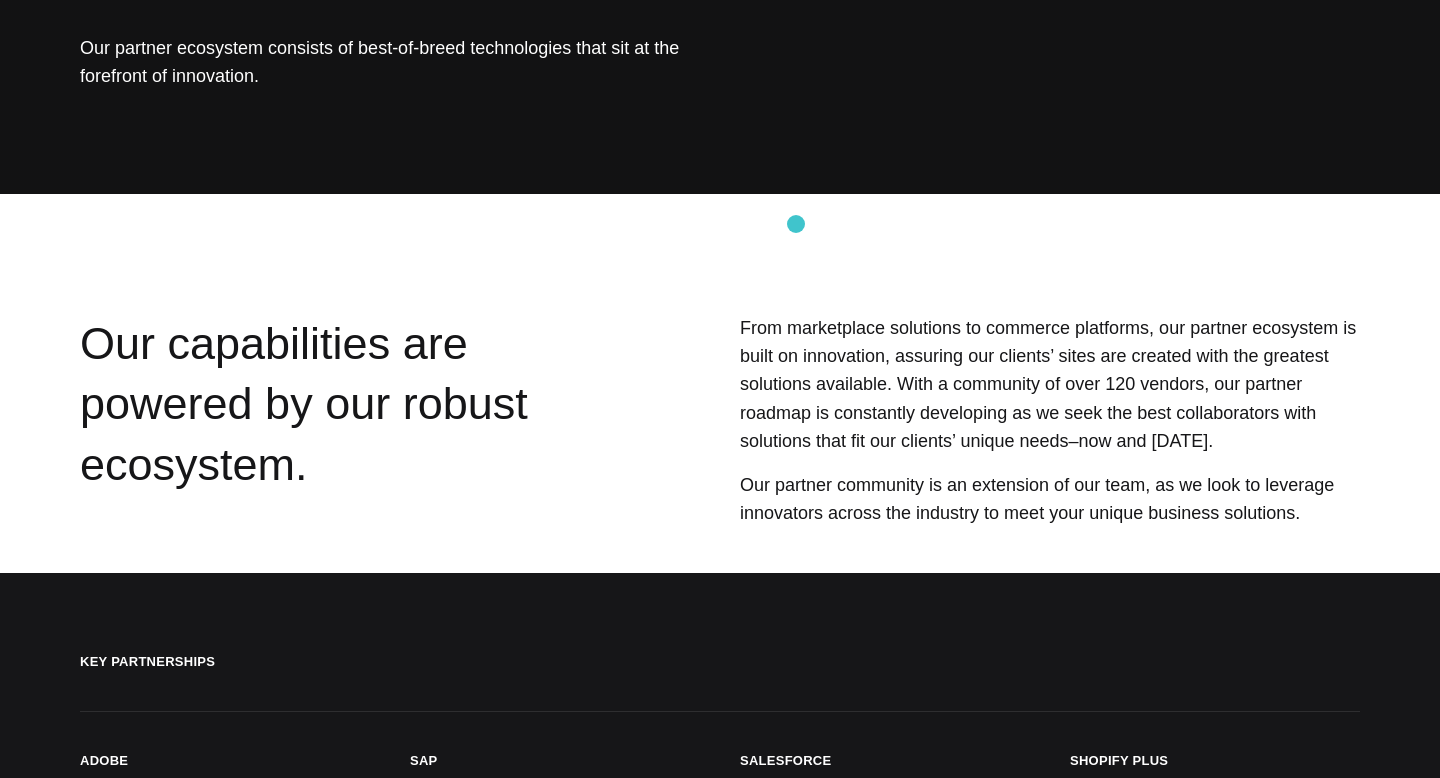 scroll, scrollTop: 0, scrollLeft: 0, axis: both 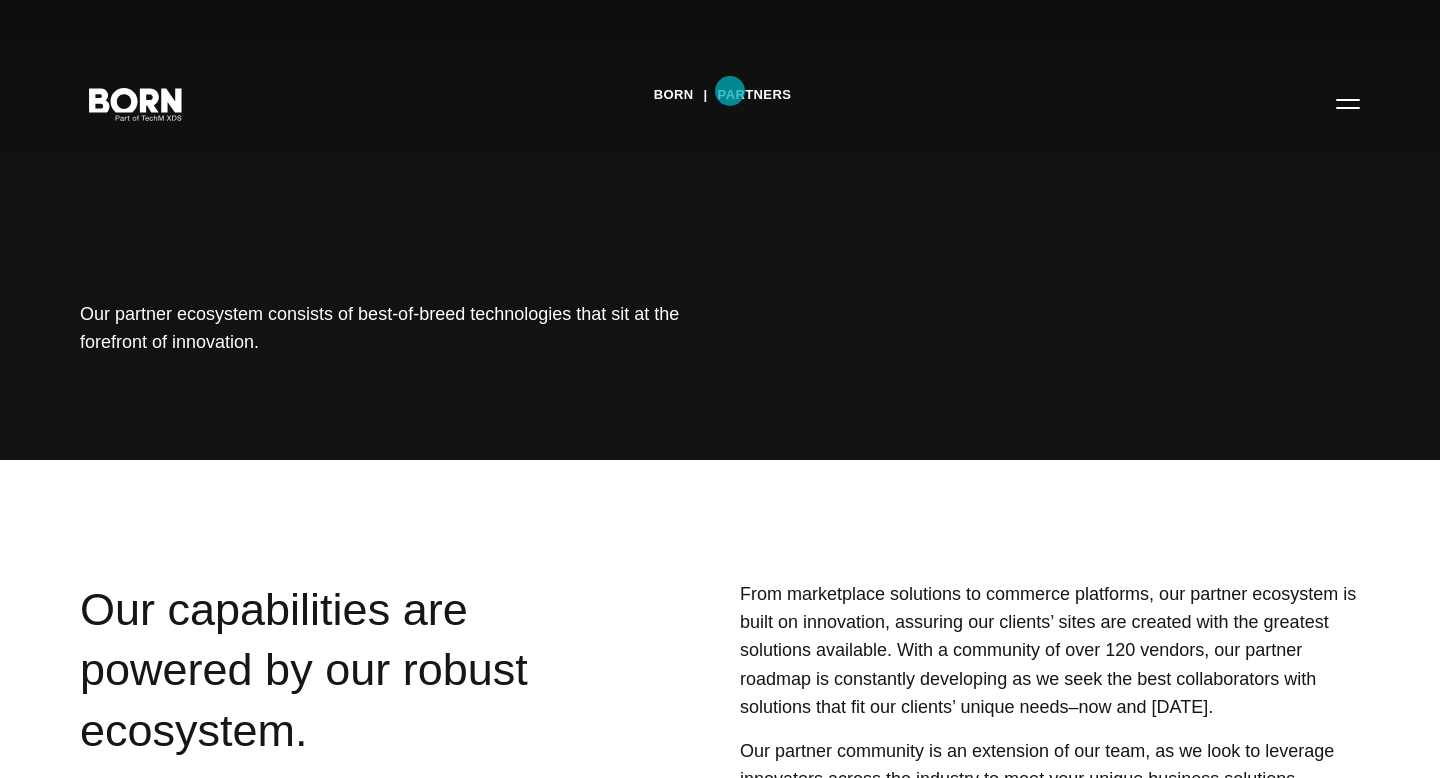 click on "Partners" at bounding box center [755, 95] 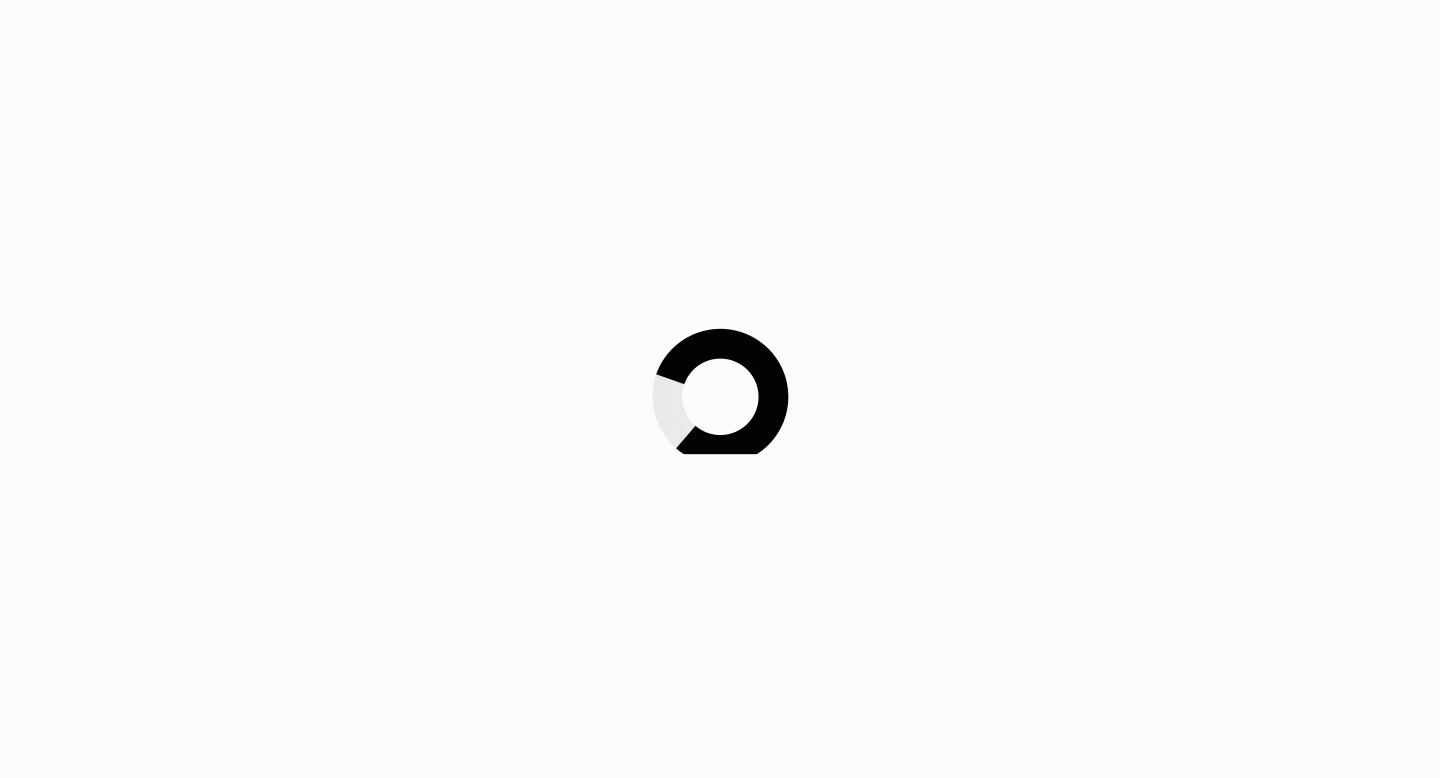 scroll, scrollTop: 0, scrollLeft: 0, axis: both 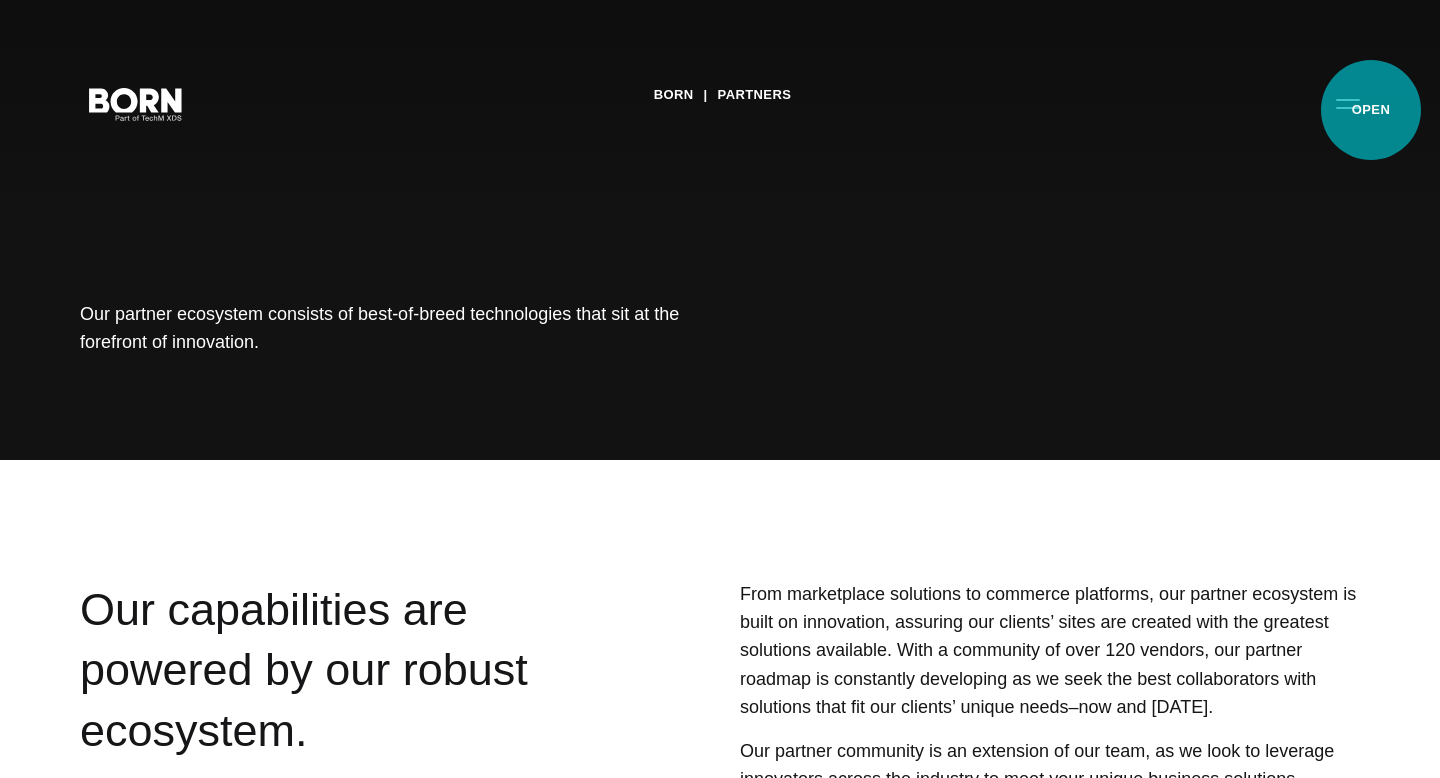 click on "Primary Menu" at bounding box center (1348, 103) 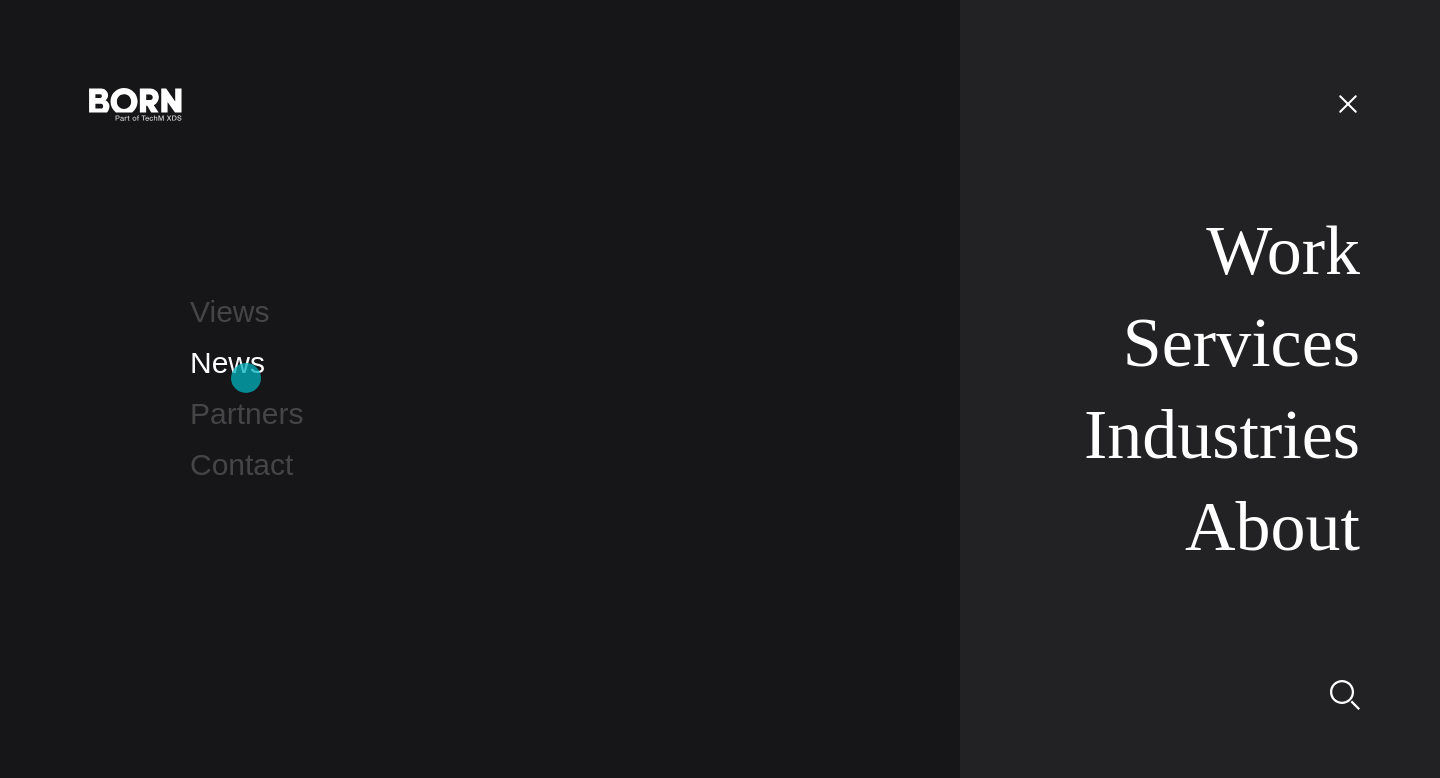 click on "News" at bounding box center [227, 362] 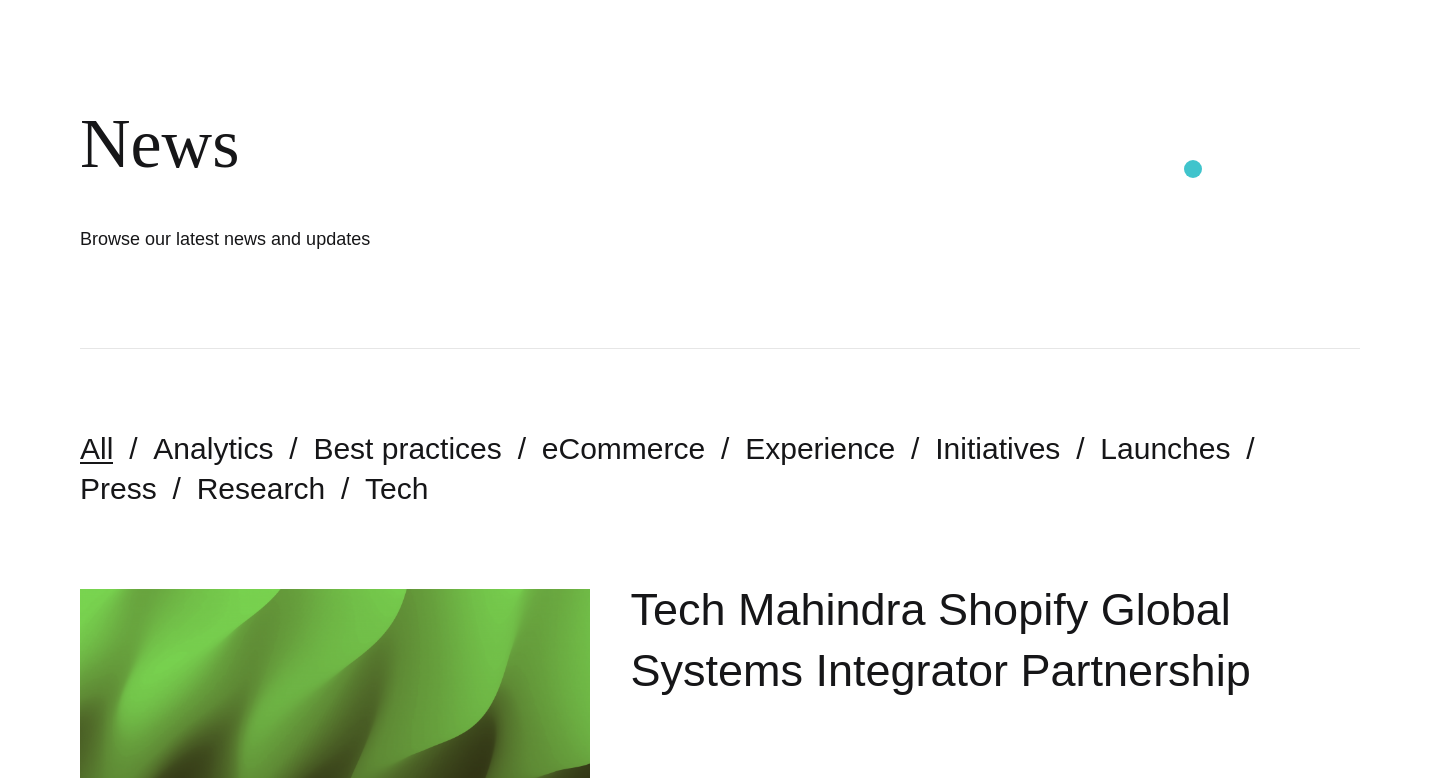 scroll, scrollTop: 0, scrollLeft: 0, axis: both 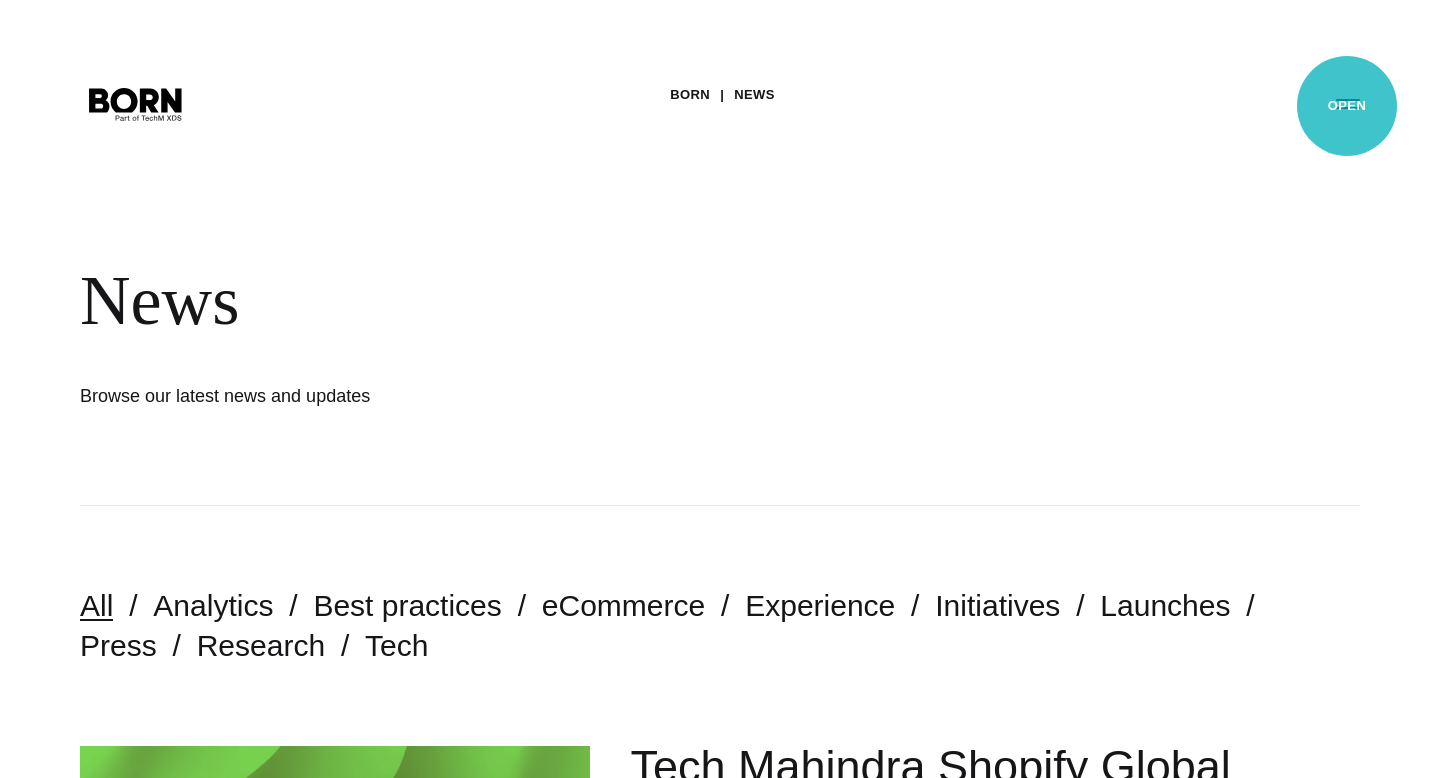 click on "Primary Menu" at bounding box center [1348, 103] 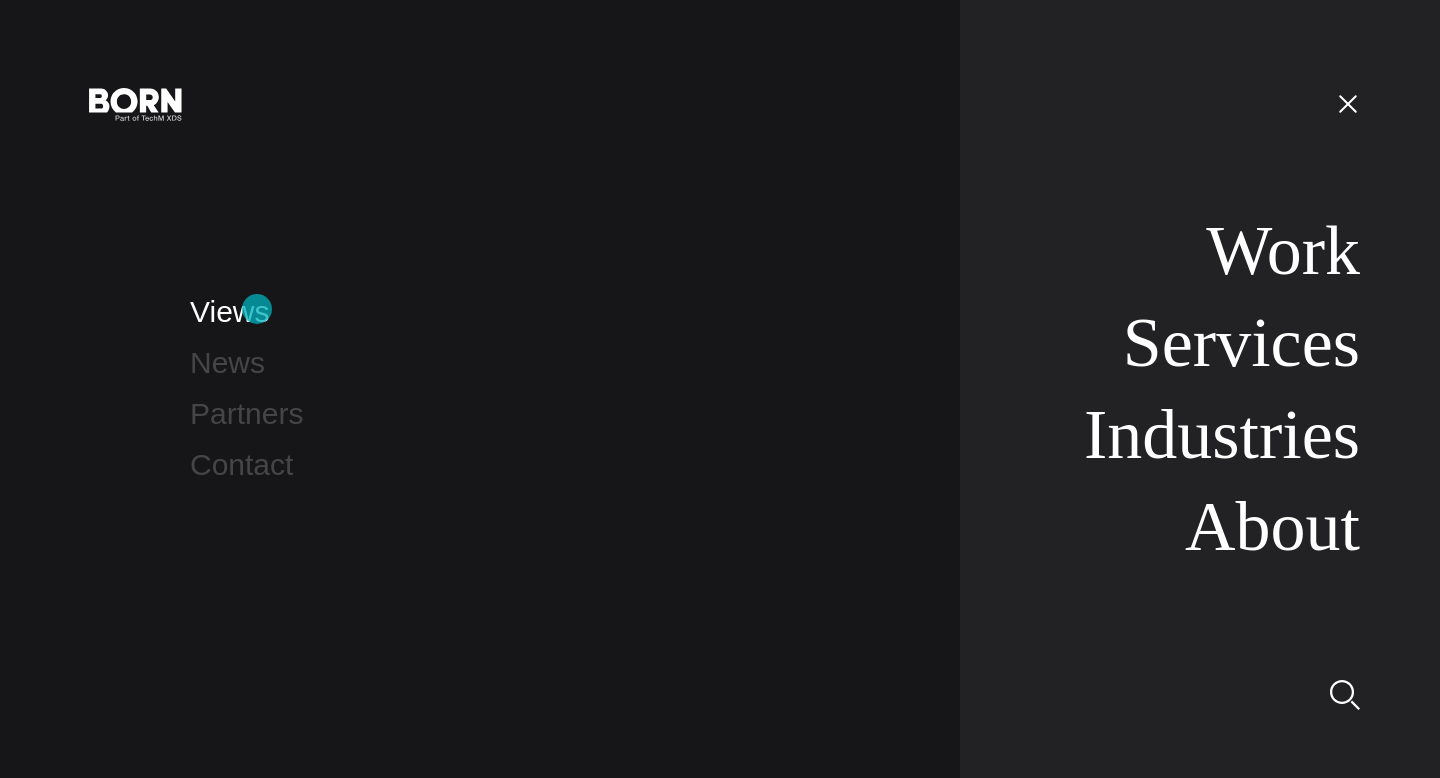 click on "Views" at bounding box center [229, 311] 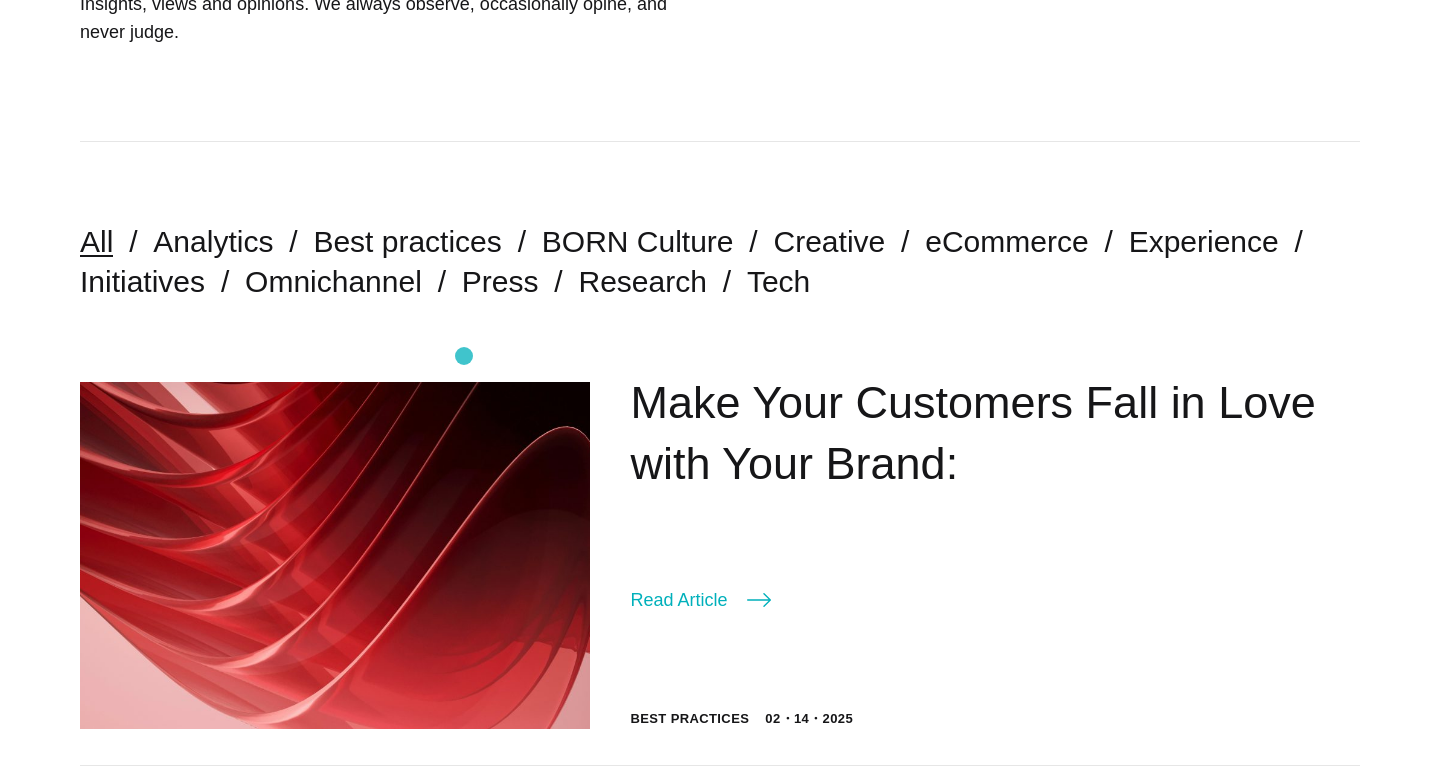 scroll, scrollTop: 0, scrollLeft: 0, axis: both 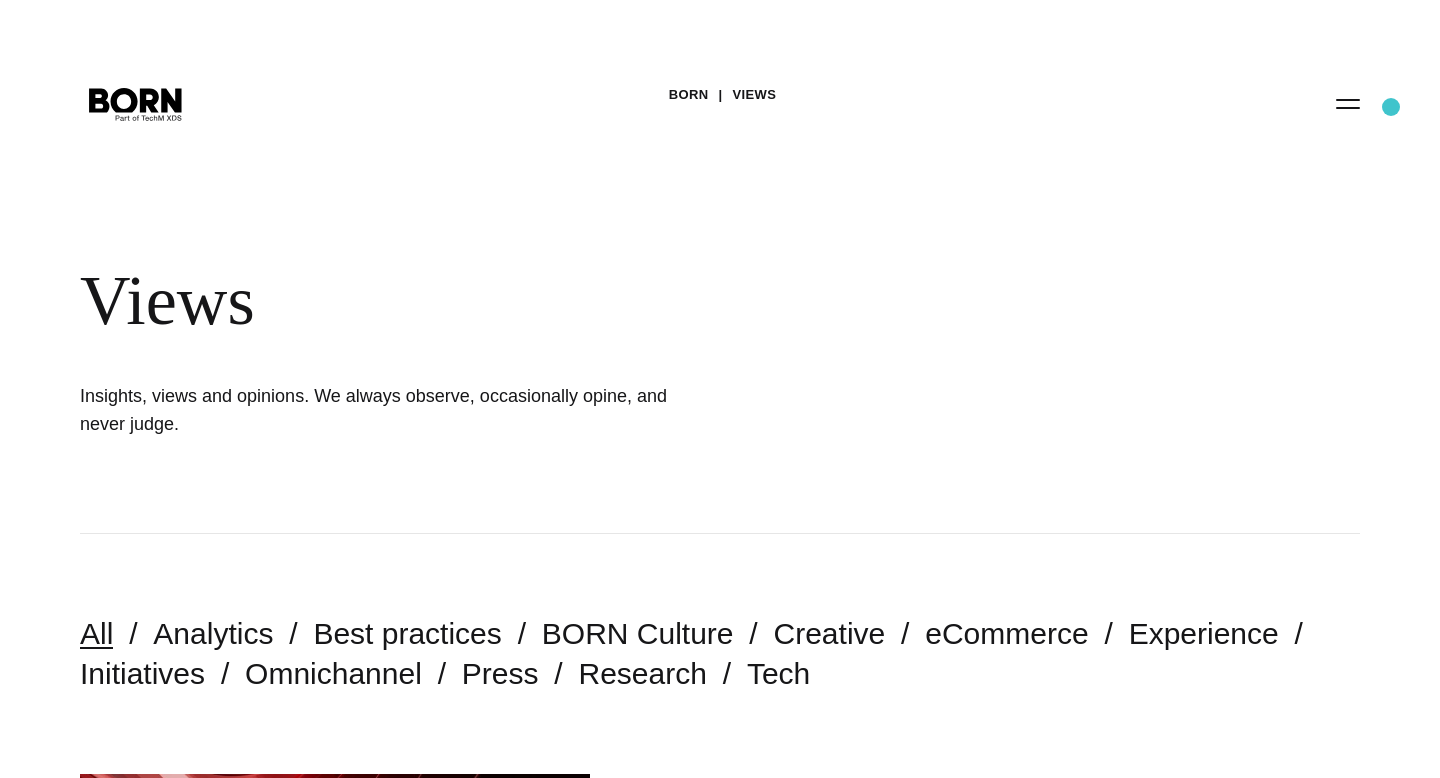 click on "Primary Menu" at bounding box center (1348, 103) 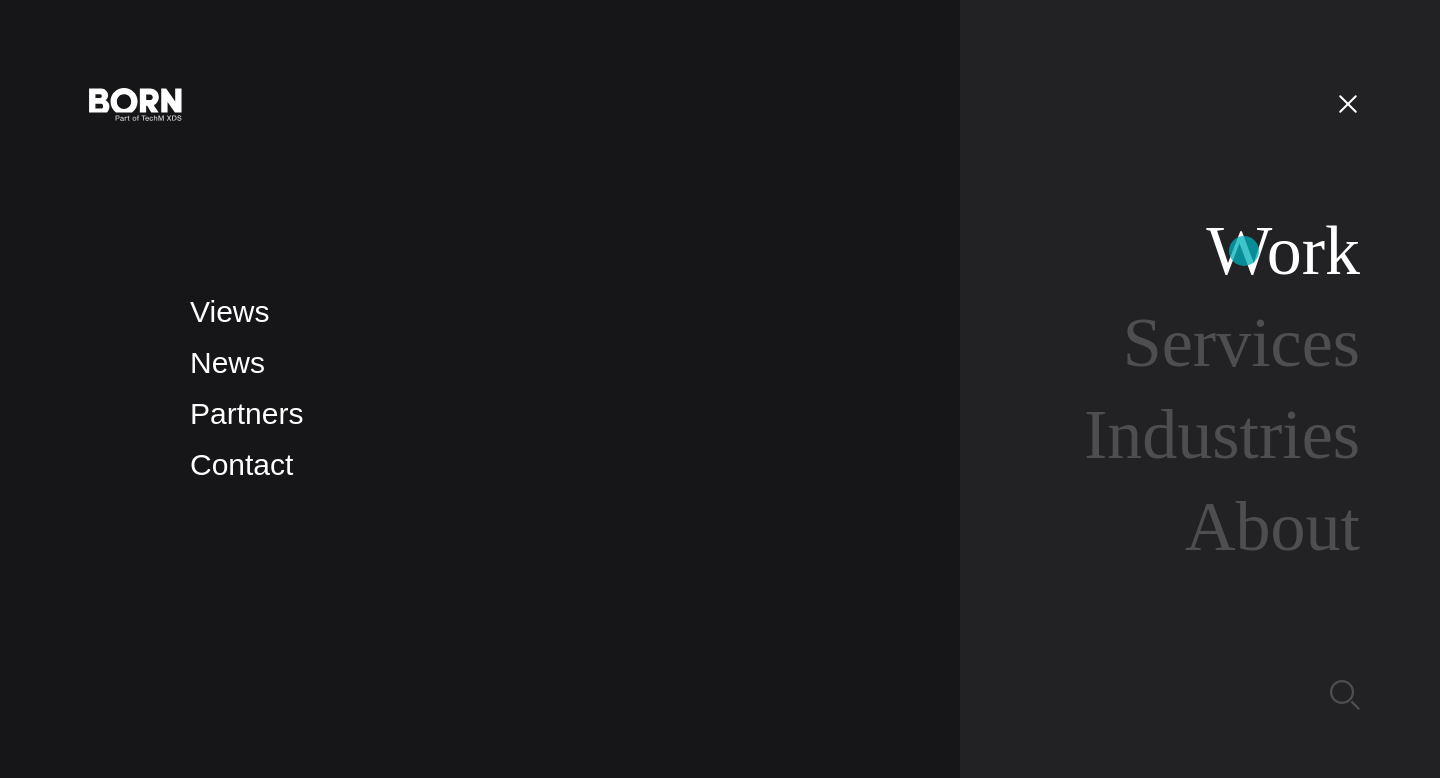 click on "Work" at bounding box center (1283, 250) 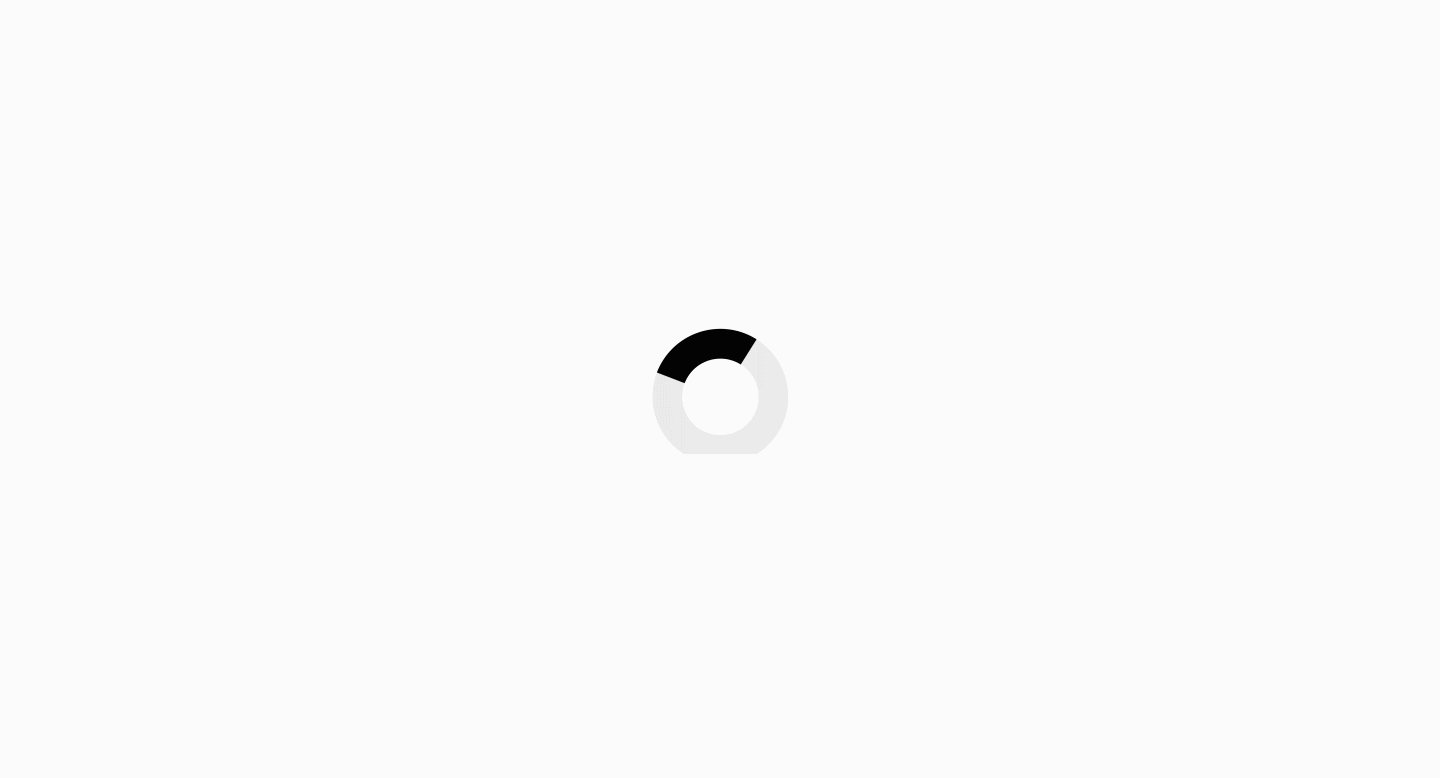 scroll, scrollTop: 0, scrollLeft: 0, axis: both 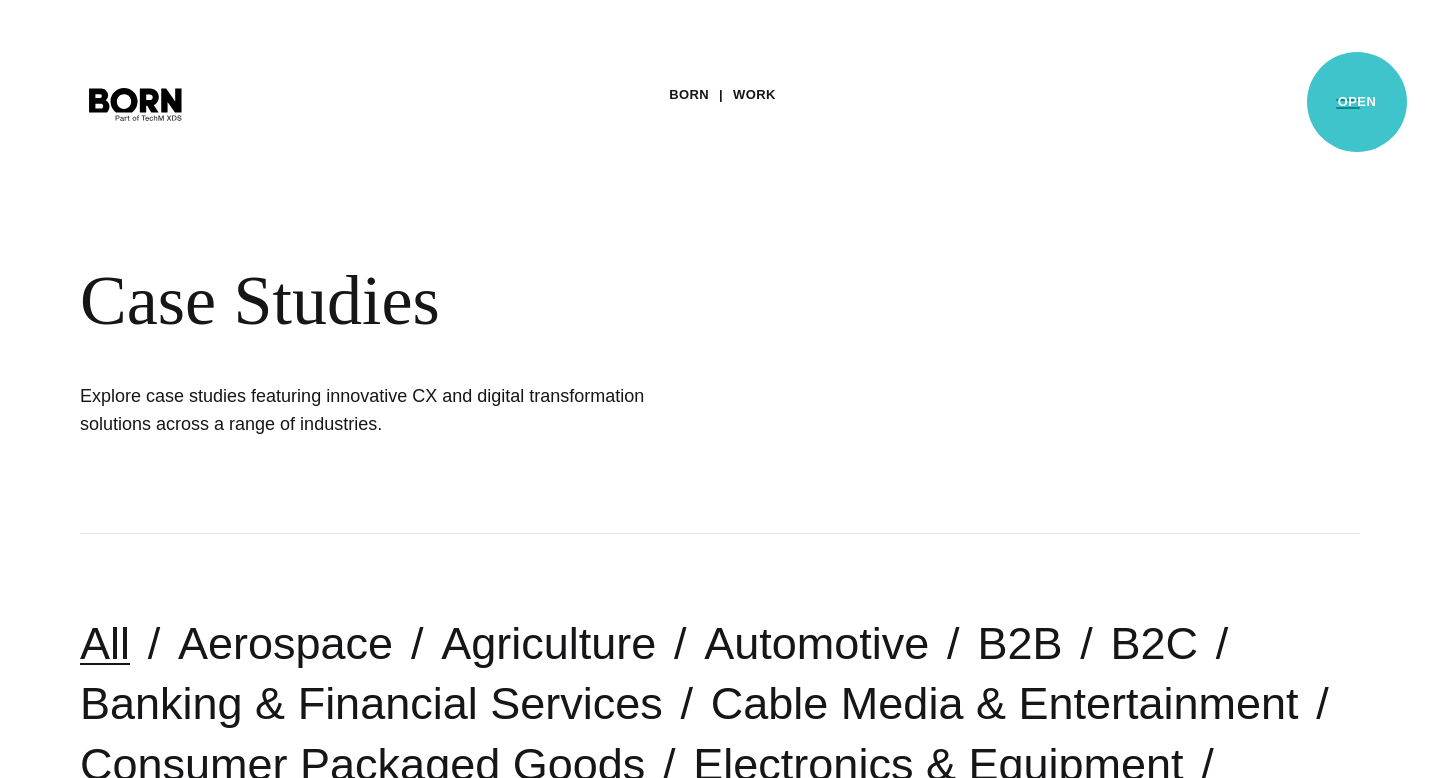 click on "Primary Menu" at bounding box center (1348, 103) 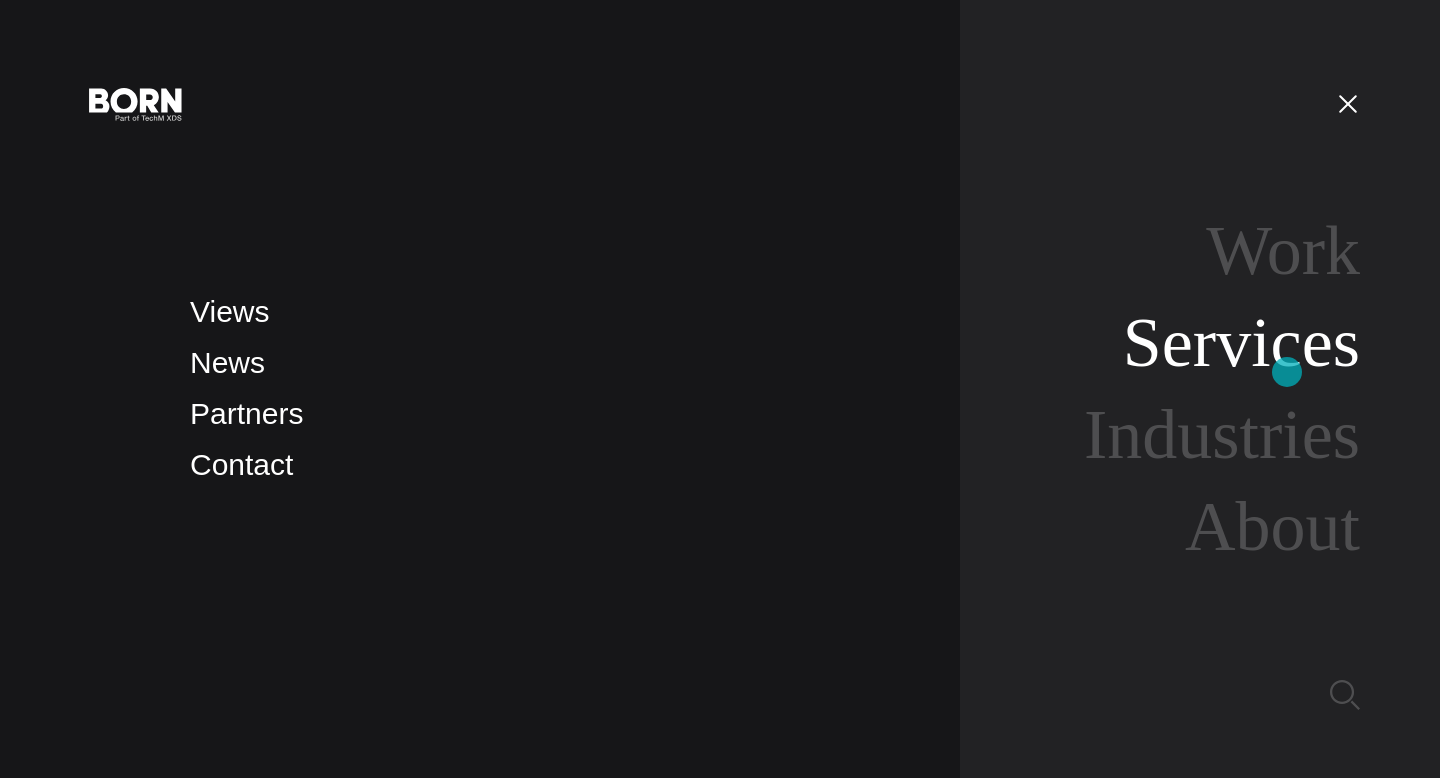 click on "Services" at bounding box center (1241, 342) 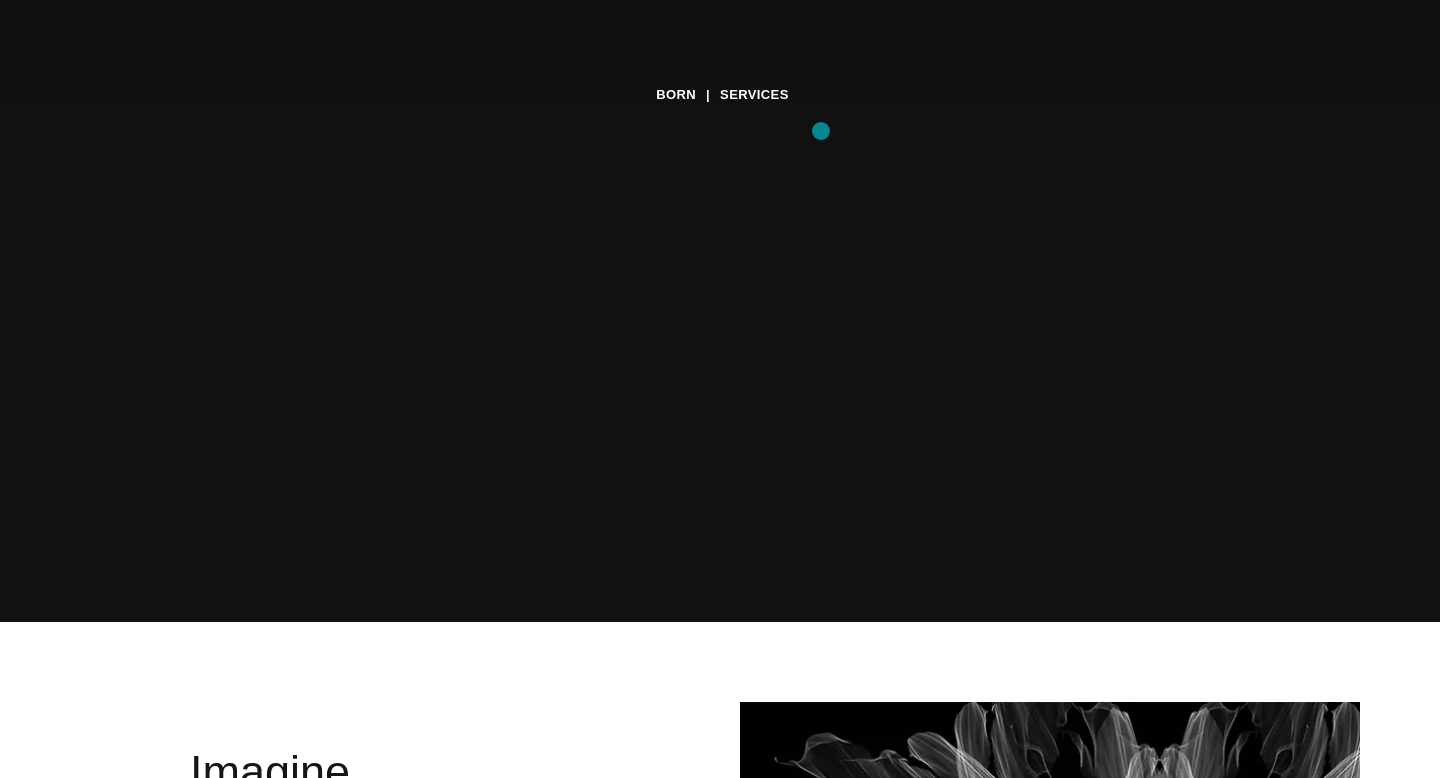 scroll, scrollTop: 0, scrollLeft: 0, axis: both 